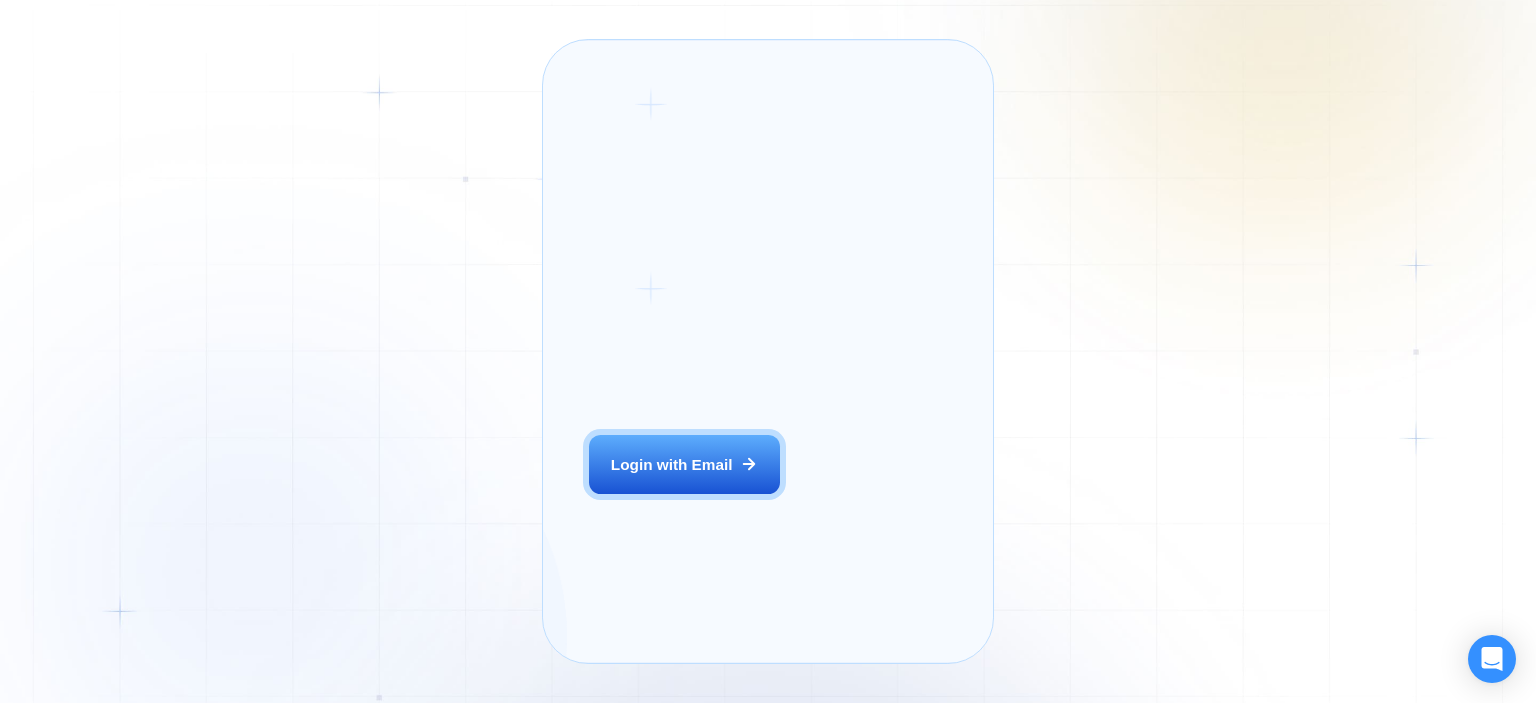 scroll, scrollTop: 0, scrollLeft: 0, axis: both 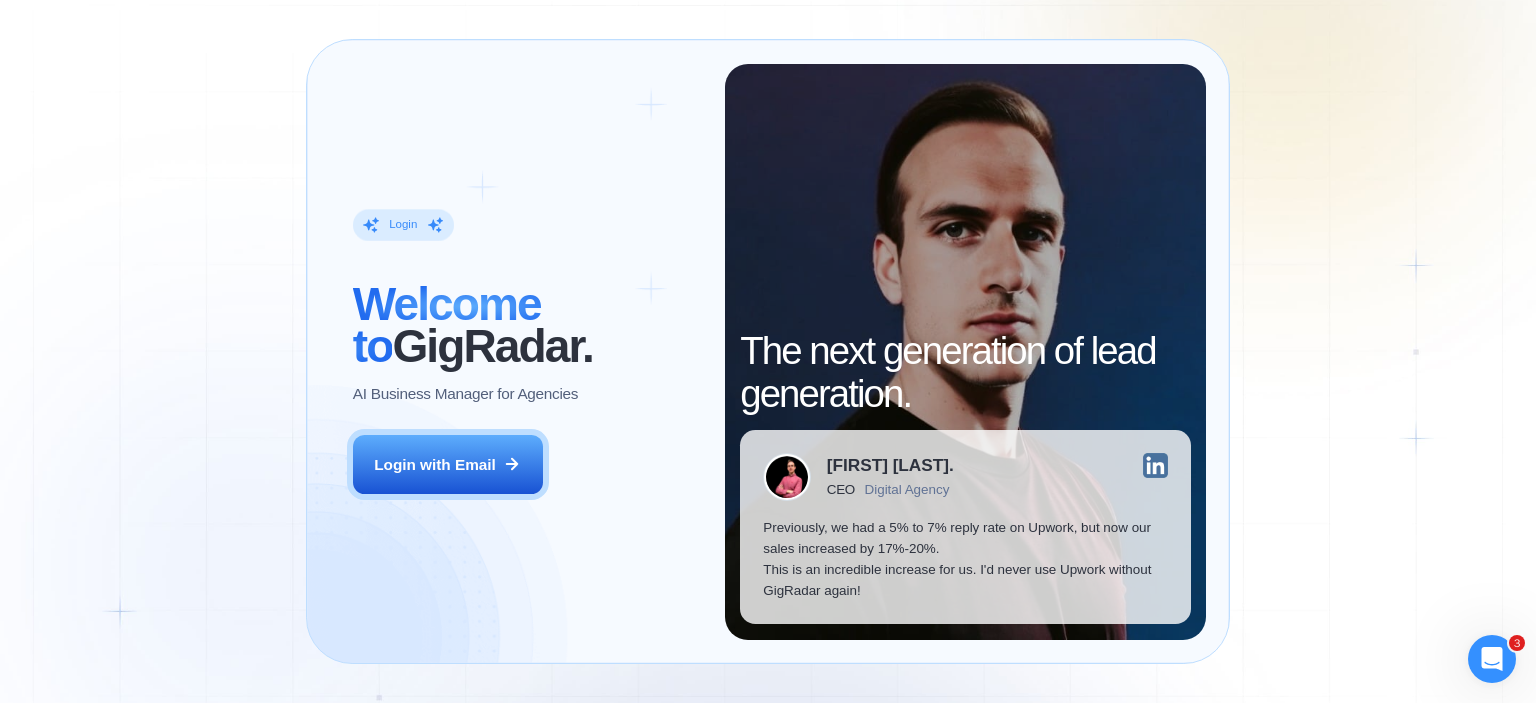 click on "Login ‍ Welcome to GigRadar. AI Business Manager for Agencies Login with Email The next generation of lead generation. [FIRST] [LAST]. CEO Digital Agency Previously, we had a 5% to 7% reply rate on Upwork, but now our sales increased by 17%-20%. This is an incredible increase for us. I'd never use Upwork without GigRadar again!" at bounding box center [768, 351] 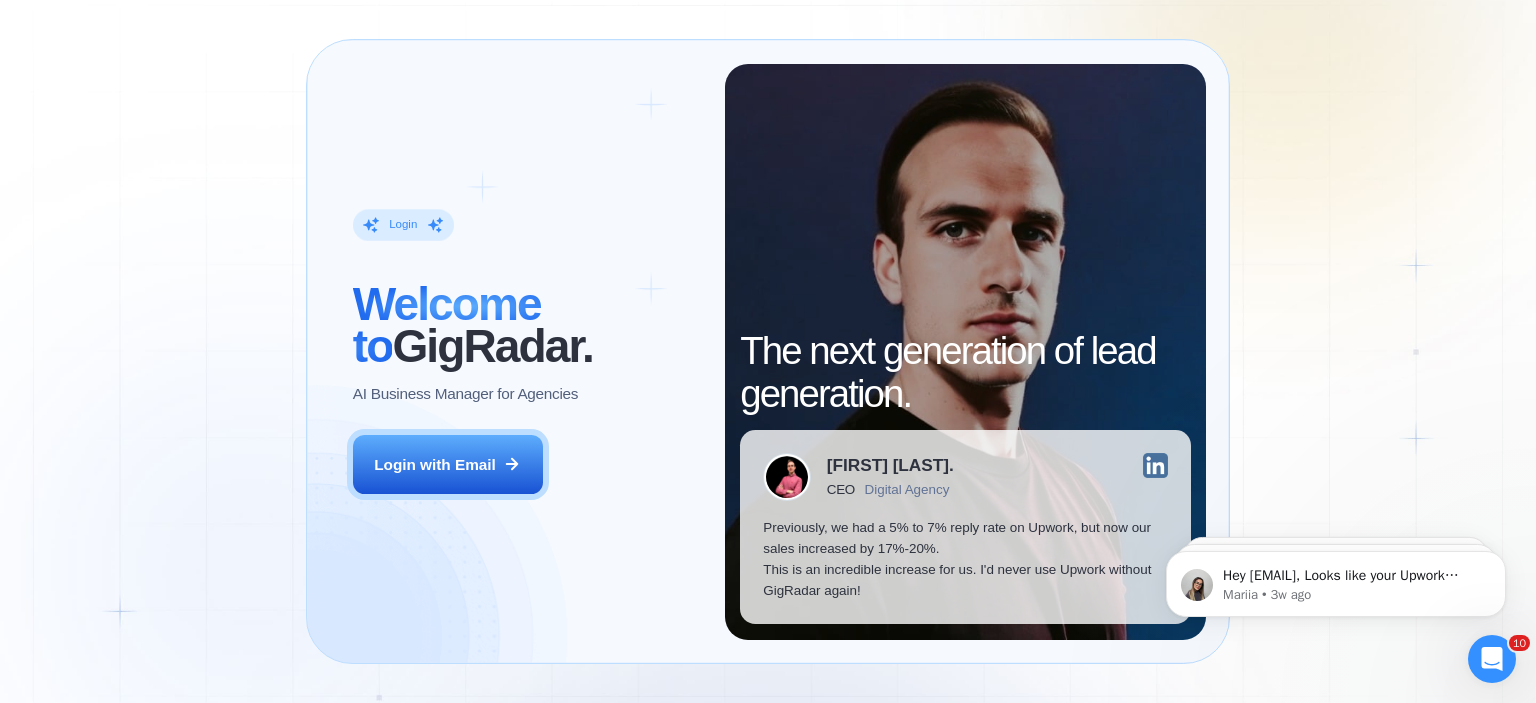 scroll, scrollTop: 0, scrollLeft: 0, axis: both 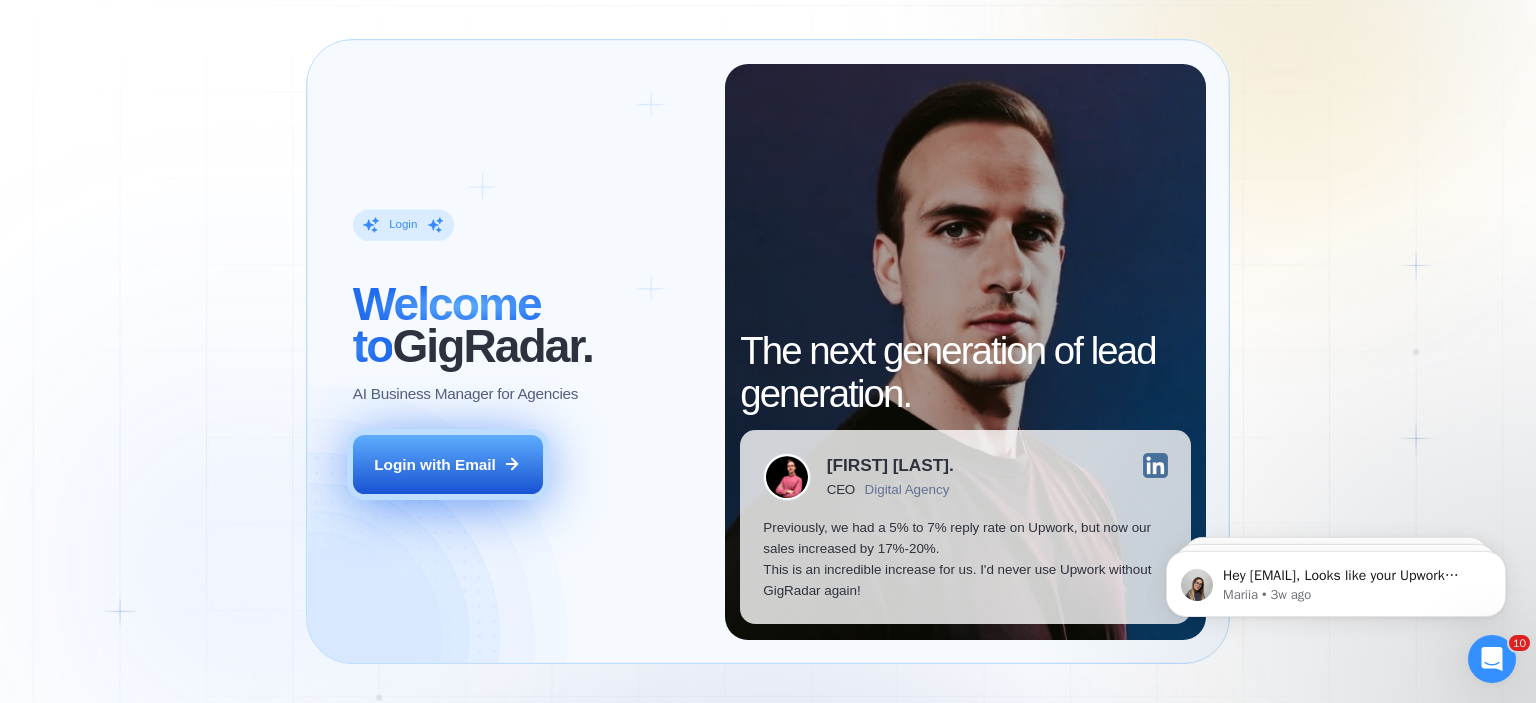 click on "Login with Email" at bounding box center (448, 465) 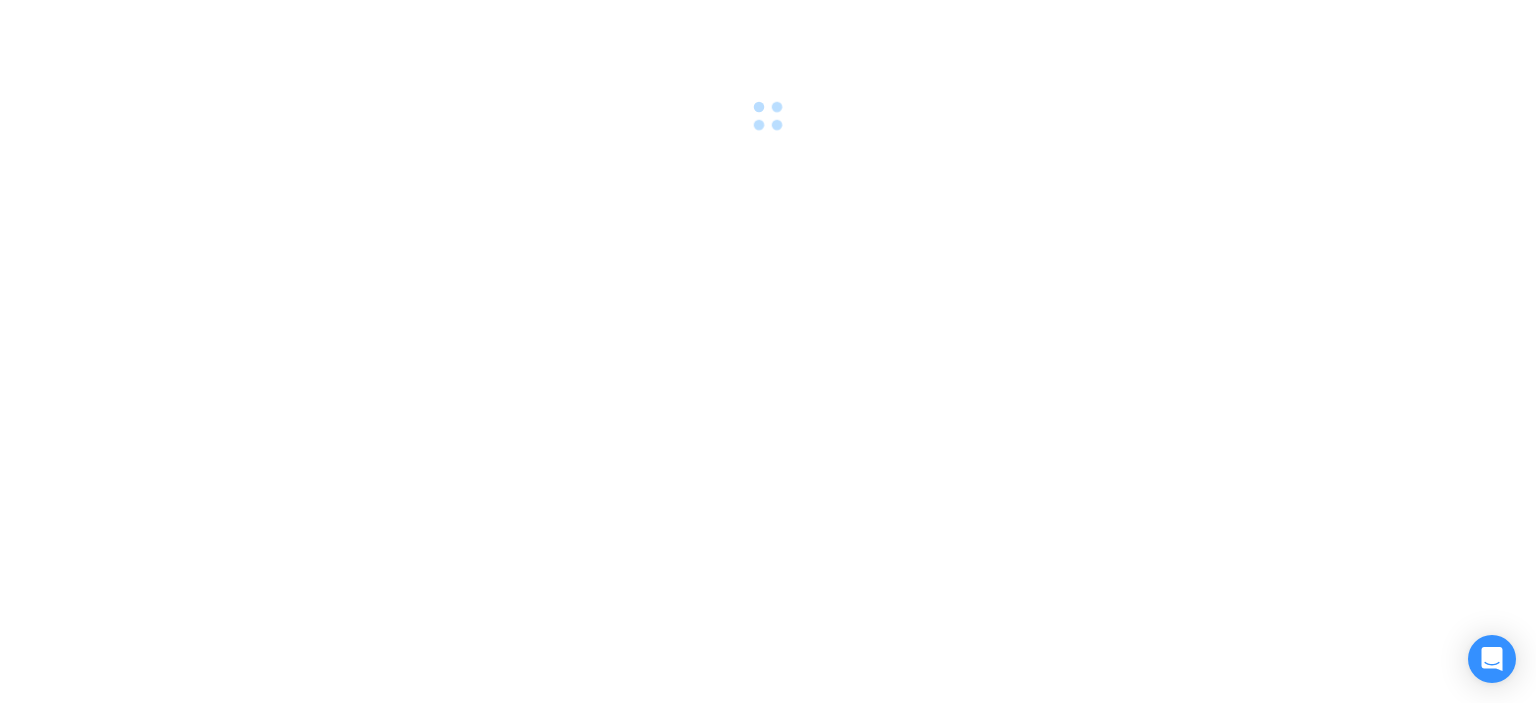 scroll, scrollTop: 0, scrollLeft: 0, axis: both 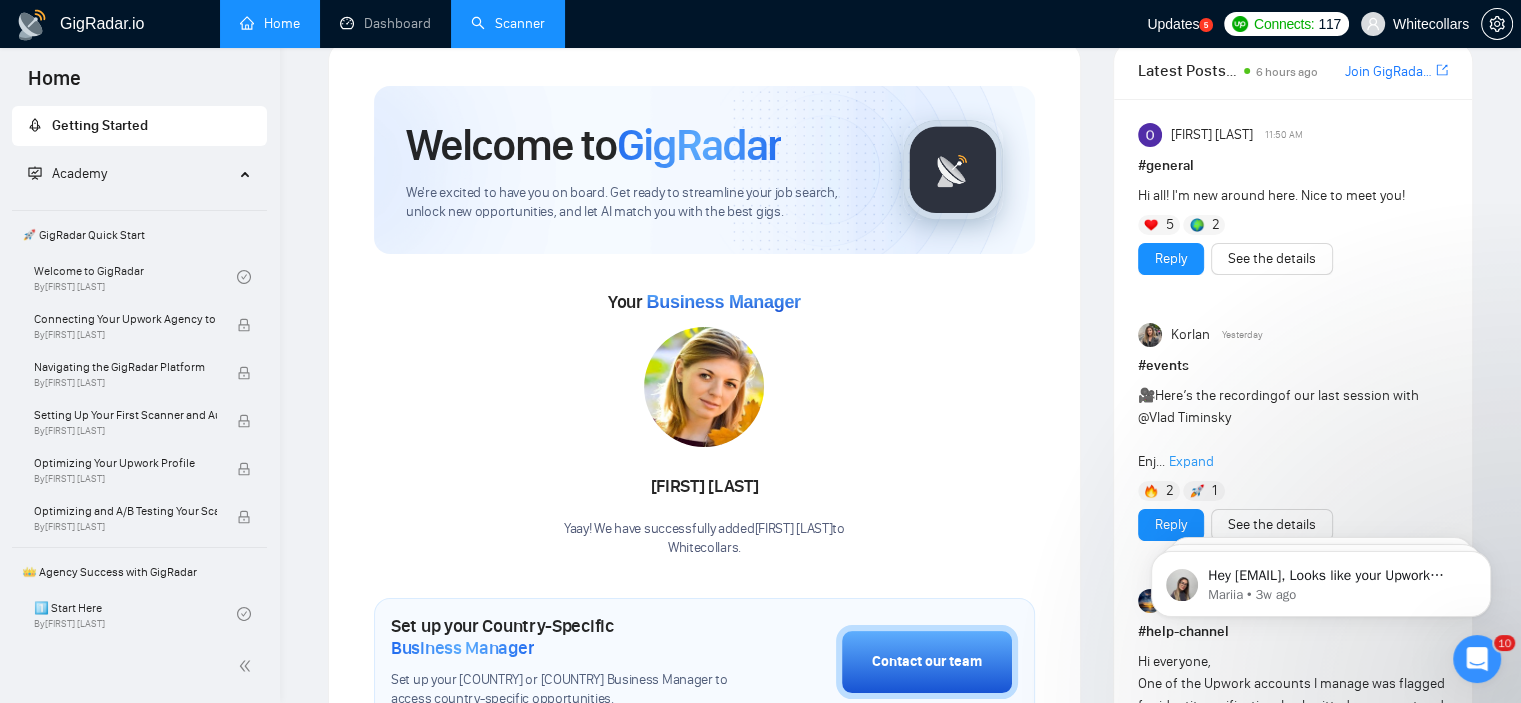 click on "Scanner" at bounding box center [508, 23] 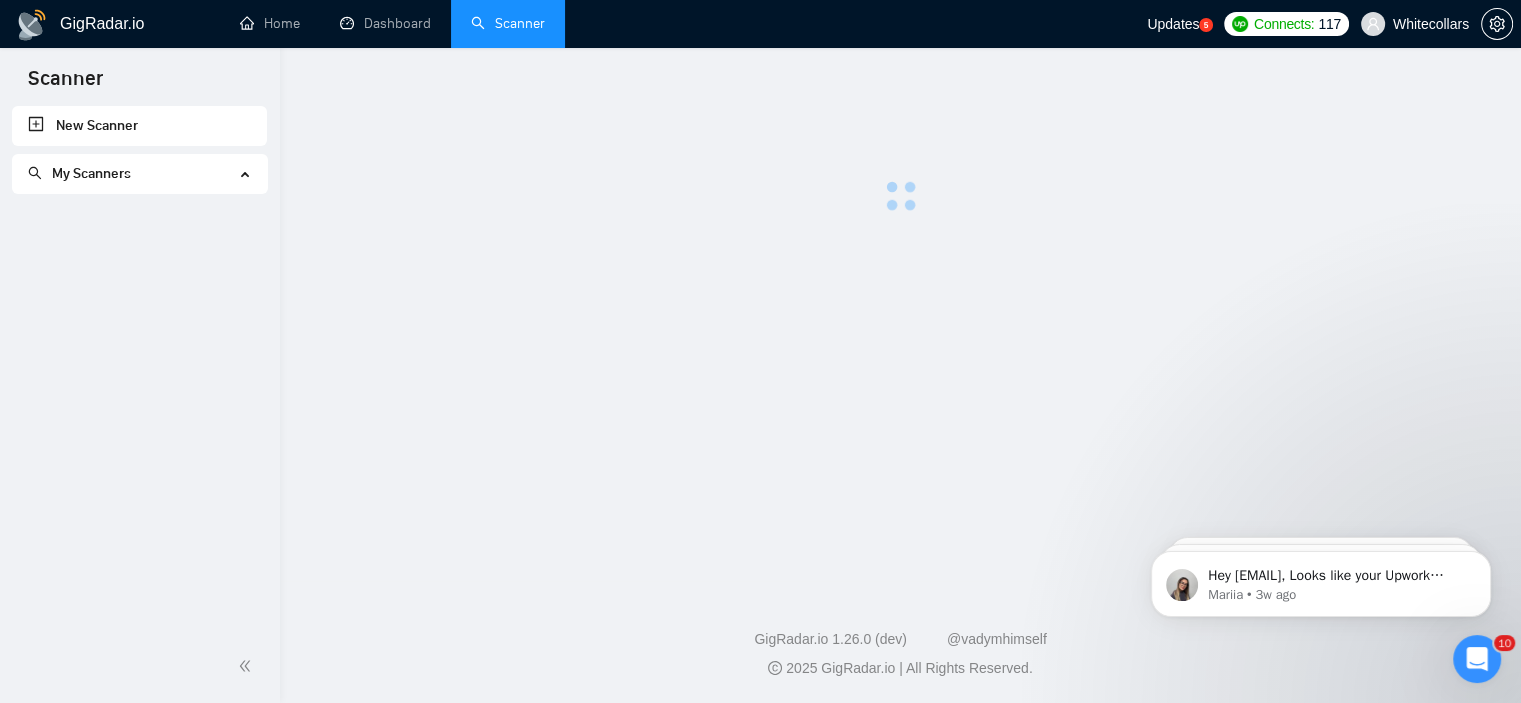 scroll, scrollTop: 0, scrollLeft: 0, axis: both 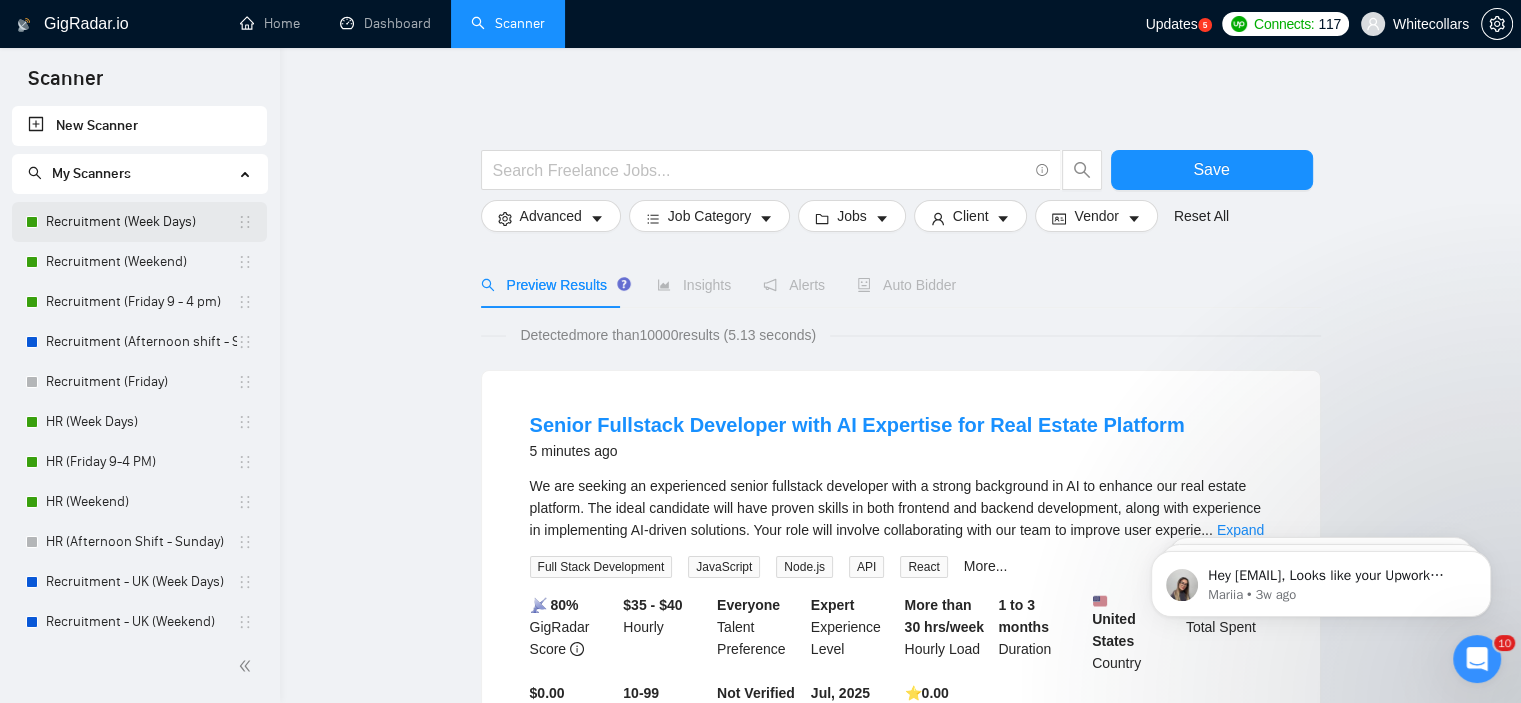 click on "Recruitment (Week Days)" at bounding box center [141, 222] 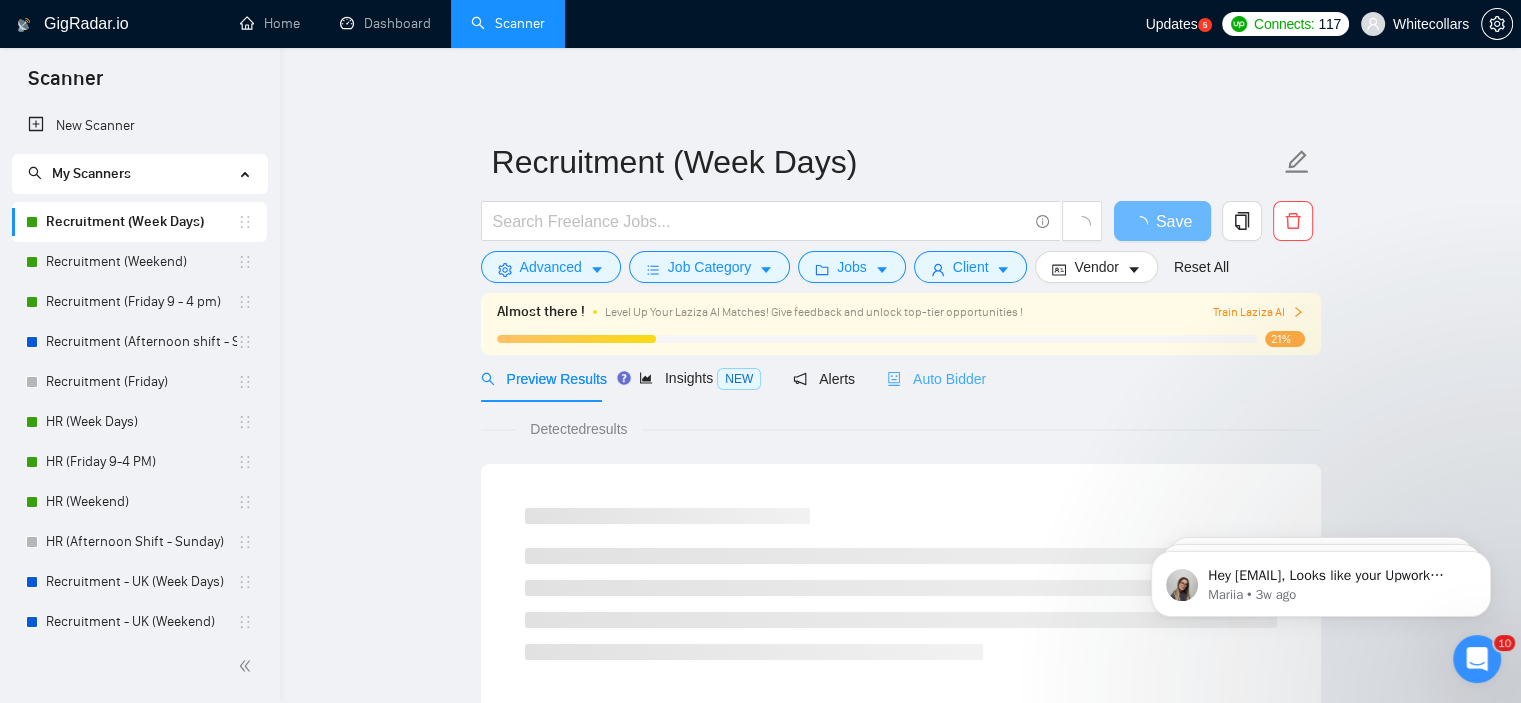 click on "Auto Bidder" at bounding box center [936, 378] 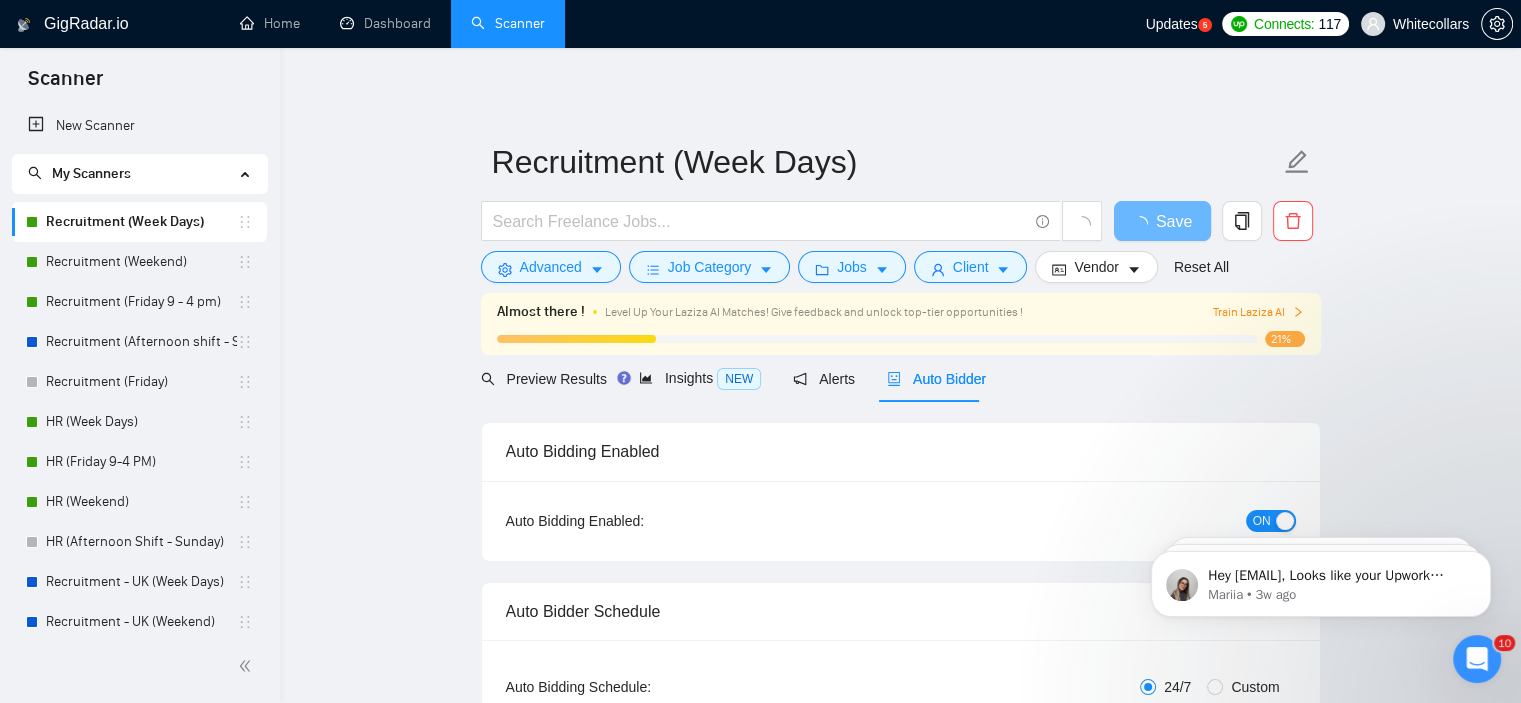 type 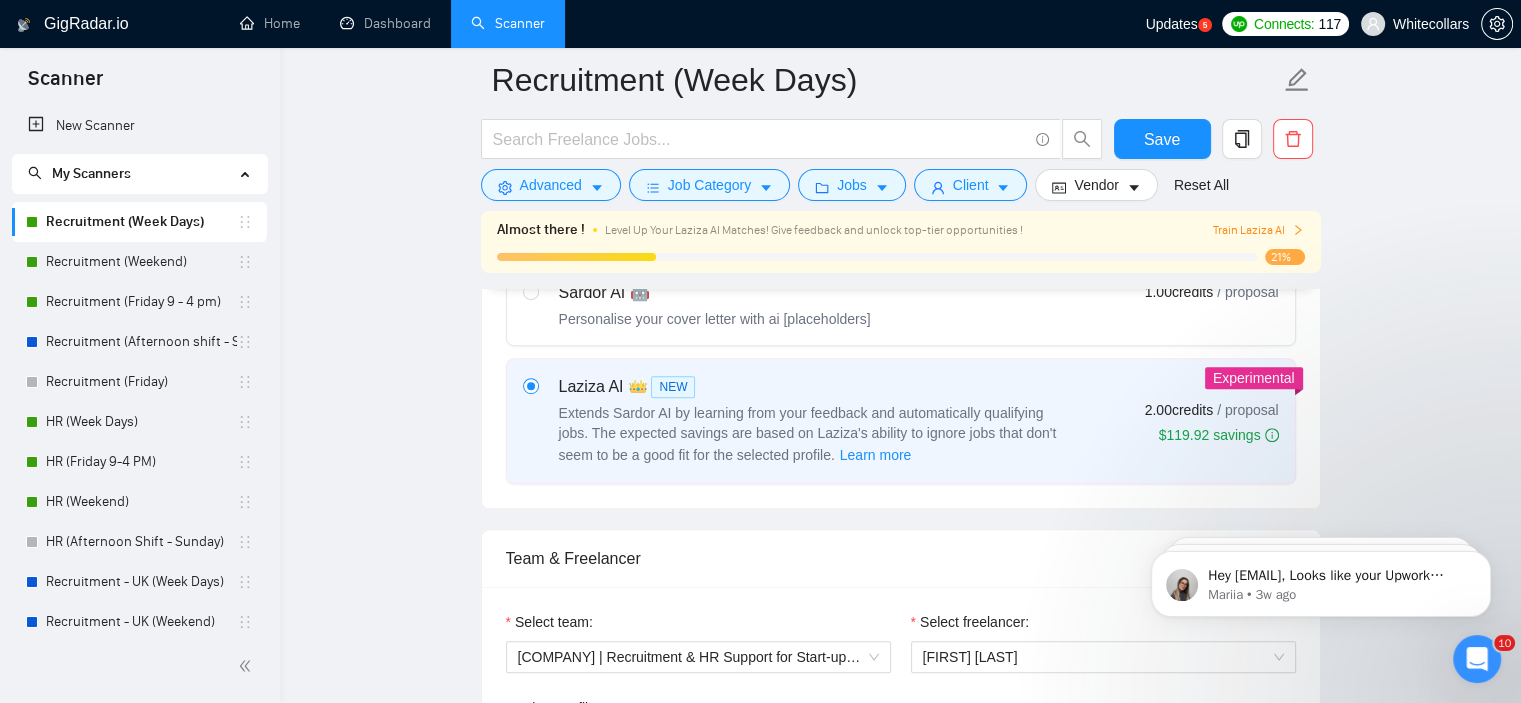 scroll, scrollTop: 1023, scrollLeft: 0, axis: vertical 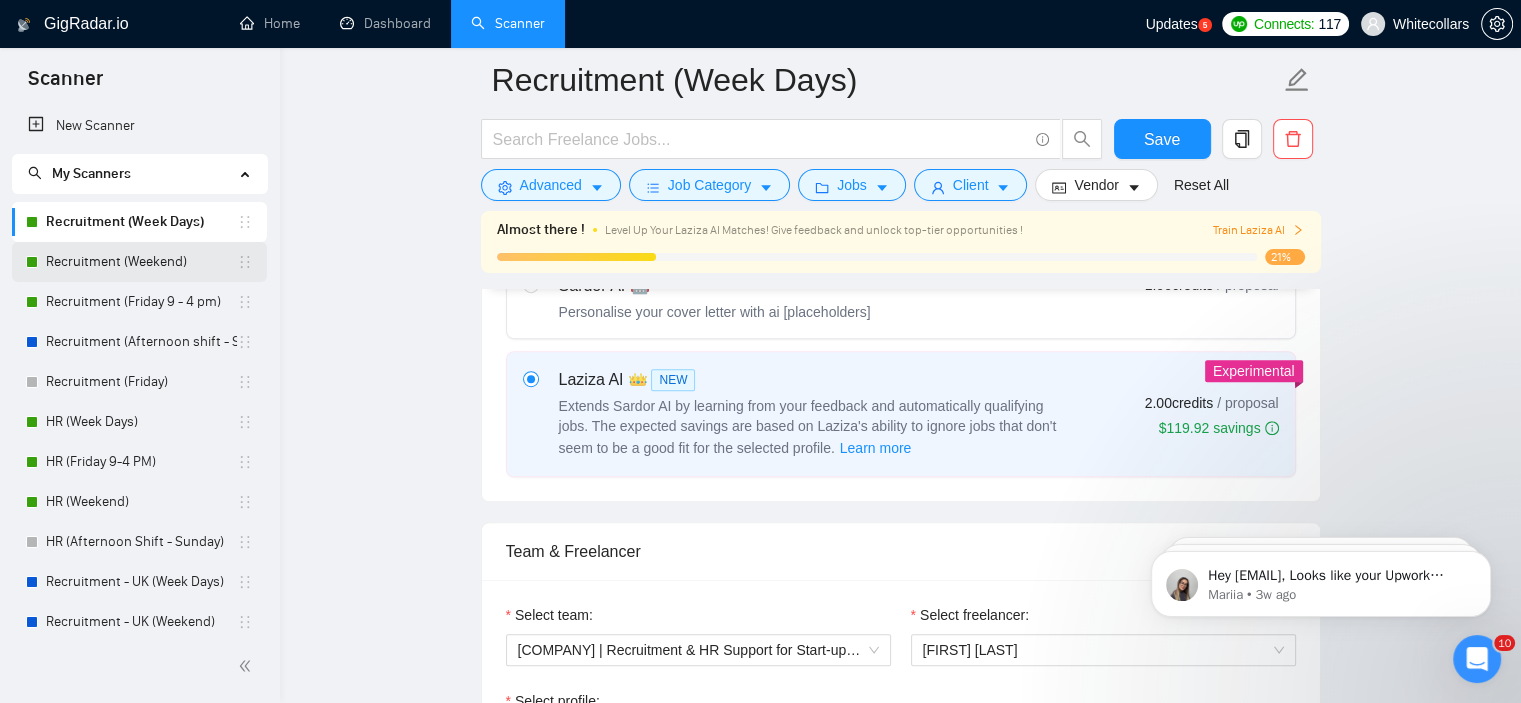 click on "Recruitment (Weekend)" at bounding box center [141, 262] 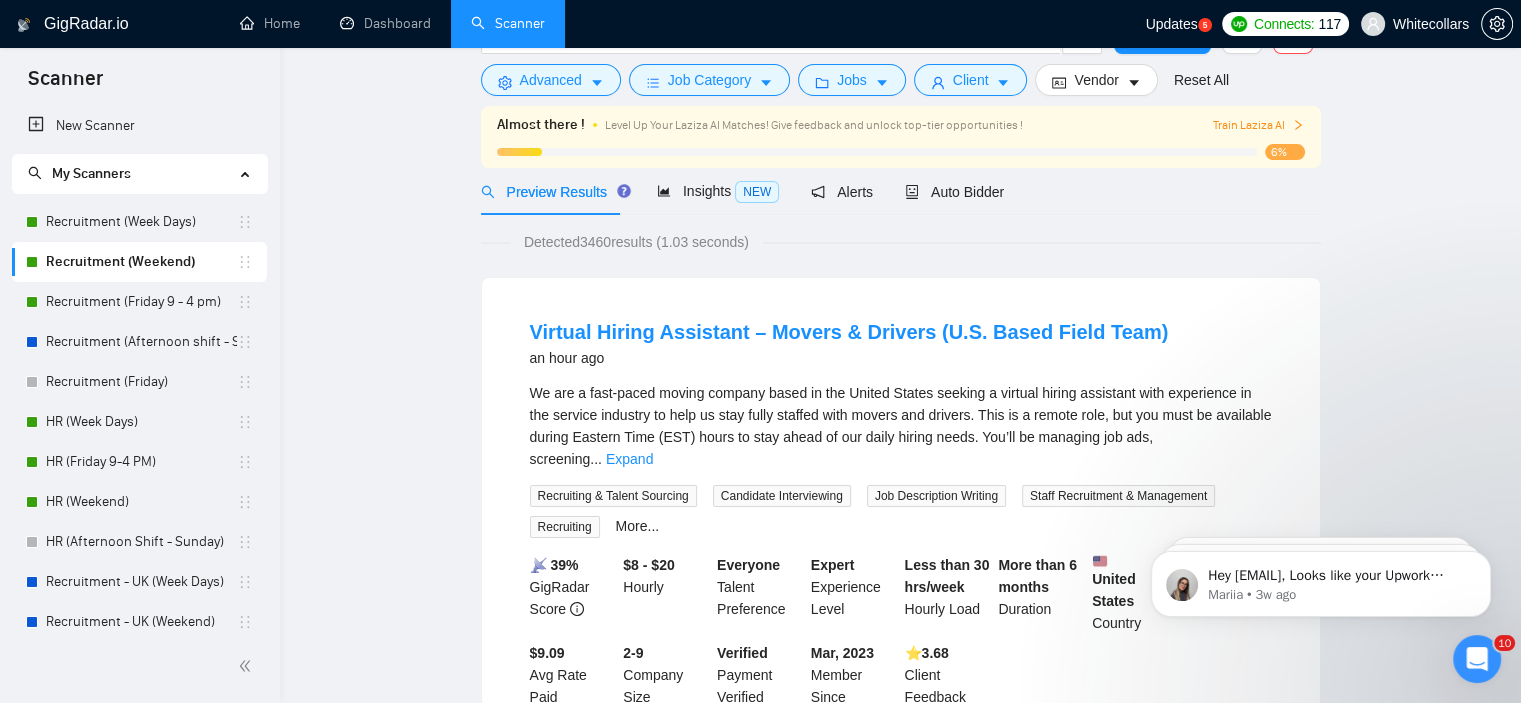 scroll, scrollTop: 0, scrollLeft: 0, axis: both 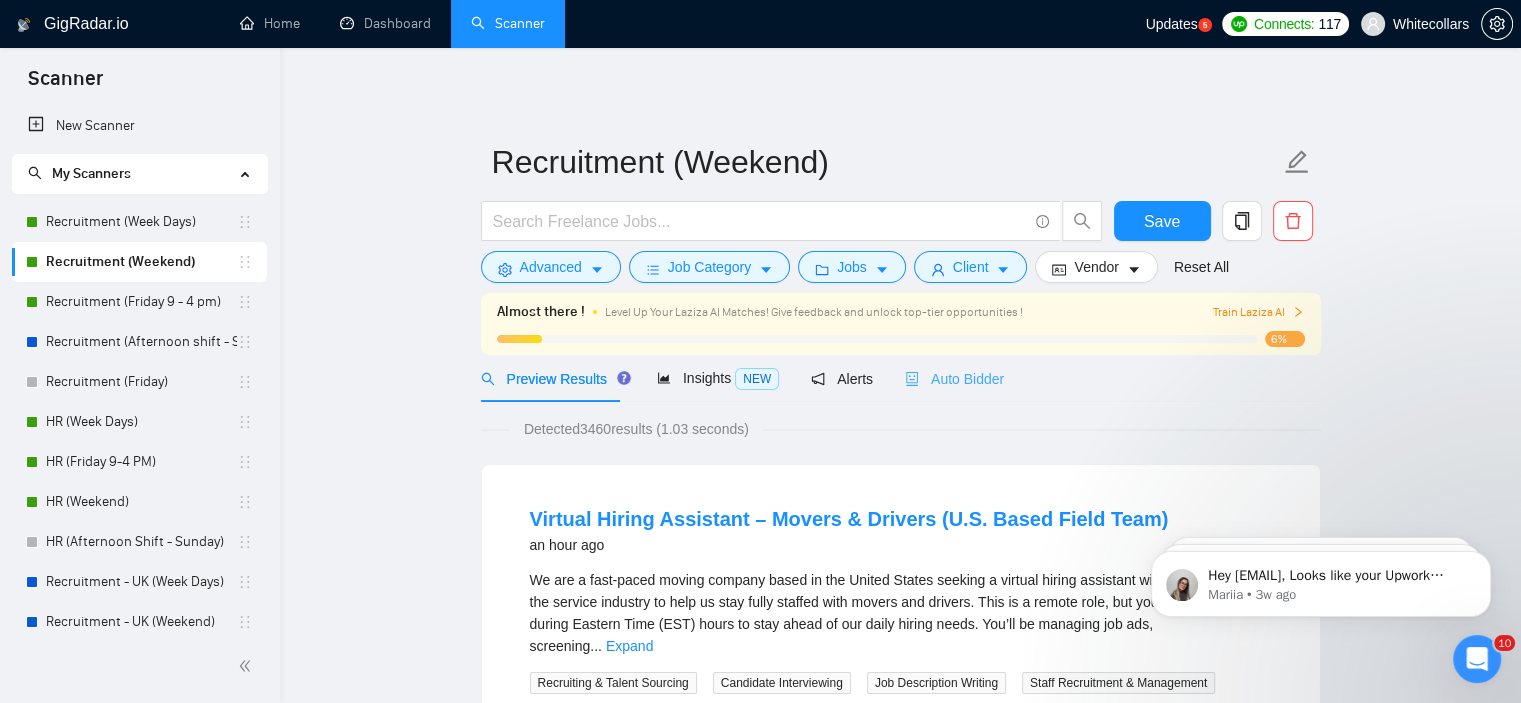 click on "Auto Bidder" at bounding box center [954, 378] 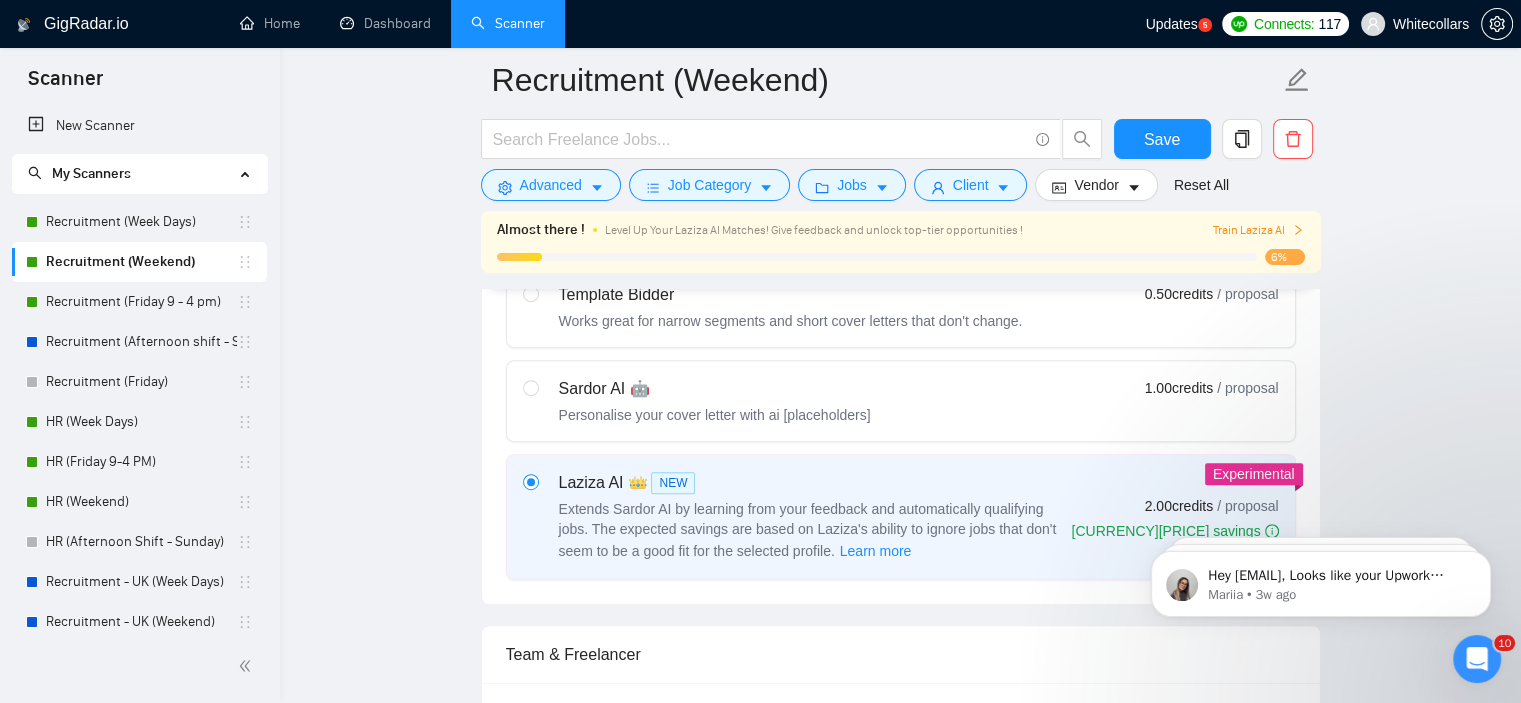 scroll, scrollTop: 1003, scrollLeft: 0, axis: vertical 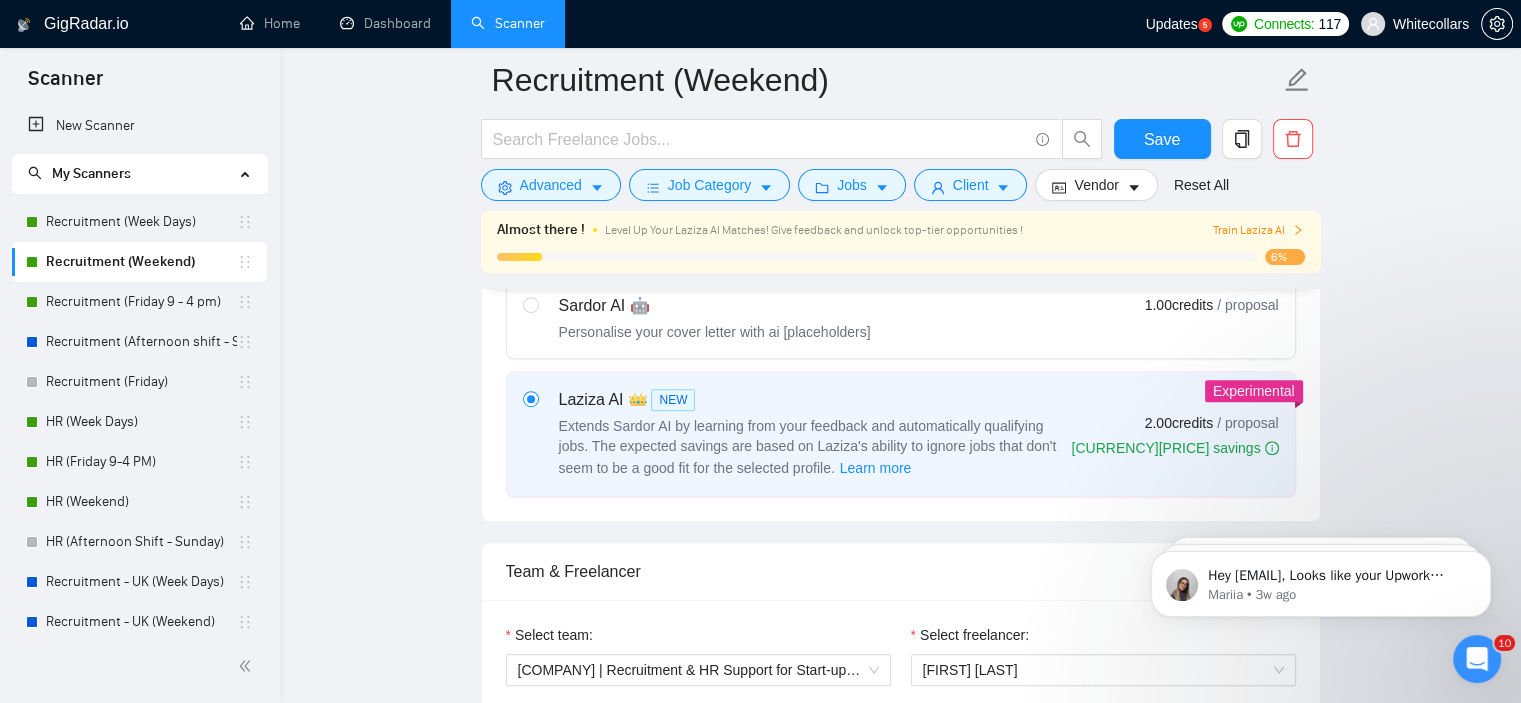 click on "Recruitment (Weekend) Save Advanced   Job Category   Jobs   Client   Vendor   Reset All Almost there ! Level Up Your Laziza AI Matches! Give feedback and unlock top-tier opportunities ! Train Laziza AI 6% Preview Results Insights NEW Alerts Auto Bidder Auto Bidding Enabled Auto Bidding Enabled: ON Auto Bidder Schedule Auto Bidding Type: Automated (recommended) Semi-automated Auto Bidding Schedule: 24/7 Custom Custom Auto Bidder Schedule Repeat every week on Monday Tuesday Wednesday Thursday Friday Saturday Sunday Active Hours ( Africa/Cairo ): From: 00:00 To: 00:00  (next day) ( 24  hours) Africa/Cairo Auto Bidding Type Select your bidding algorithm: Choose the algorithm for you bidding. The price per proposal does not include your connects expenditure. Template Bidder Works great for narrow segments and short cover letters that don't change. 0.50  credits / proposal Sardor AI 🤖 Personalise your cover letter with ai [placeholders] 1.00  credits / proposal Experimental Laziza AI  👑   NEW   Learn more + %" at bounding box center [900, 2481] 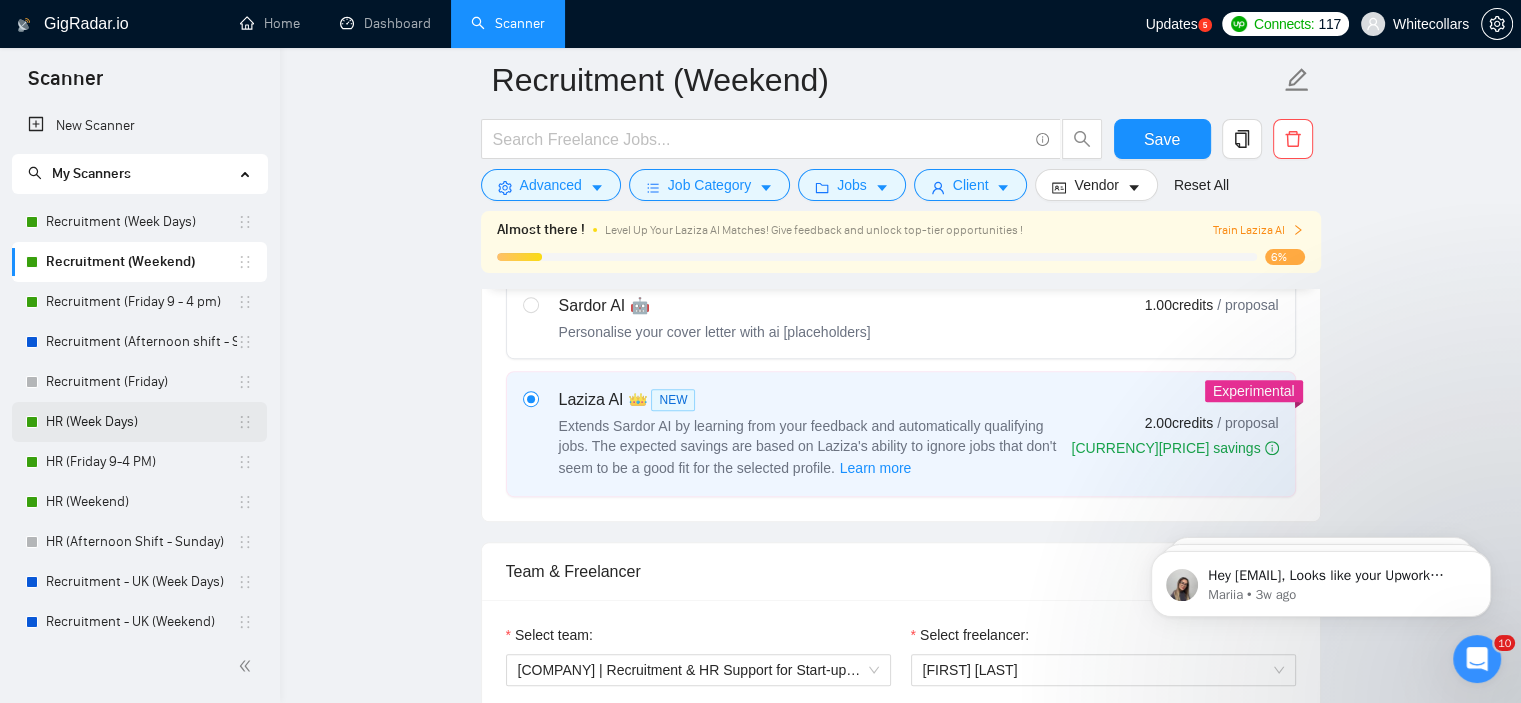 click on "HR (Week Days)" at bounding box center (141, 422) 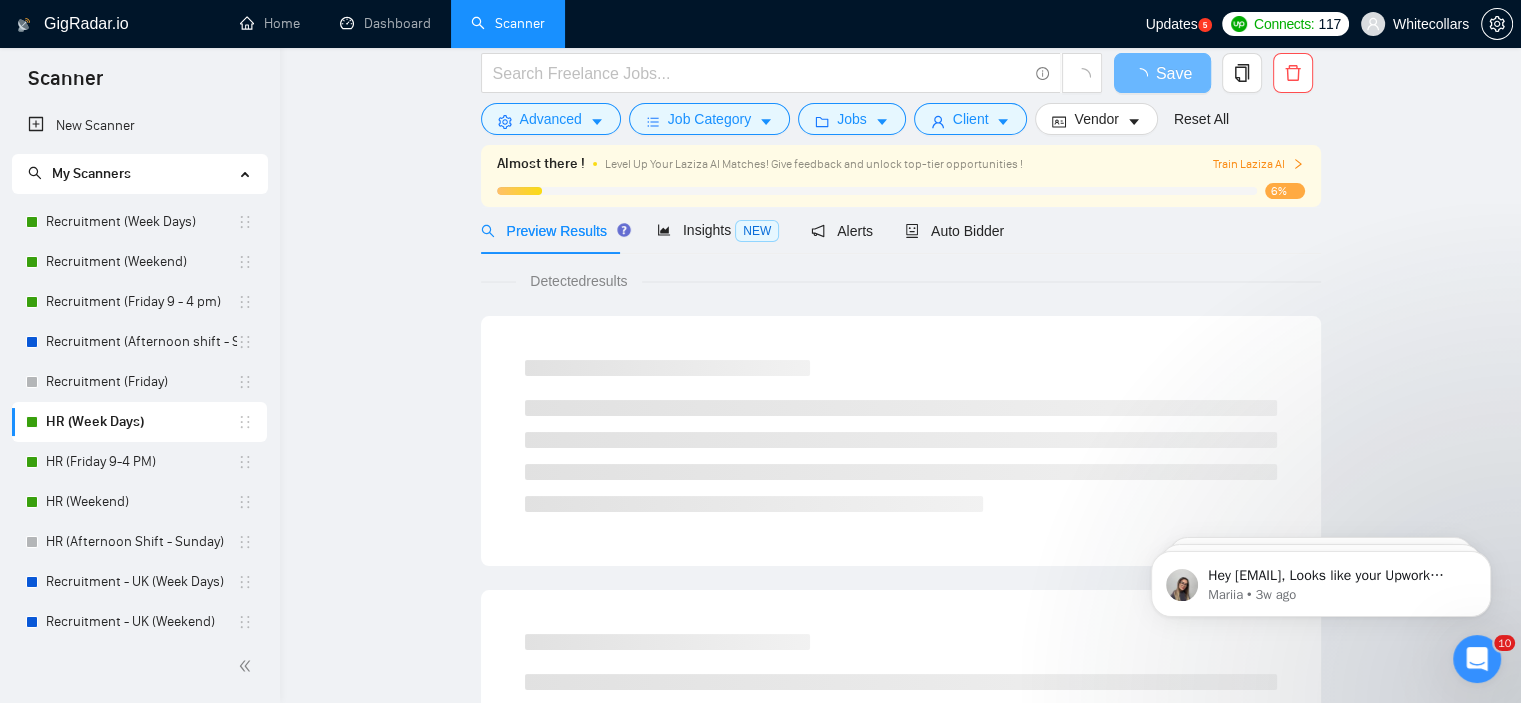 scroll, scrollTop: 0, scrollLeft: 0, axis: both 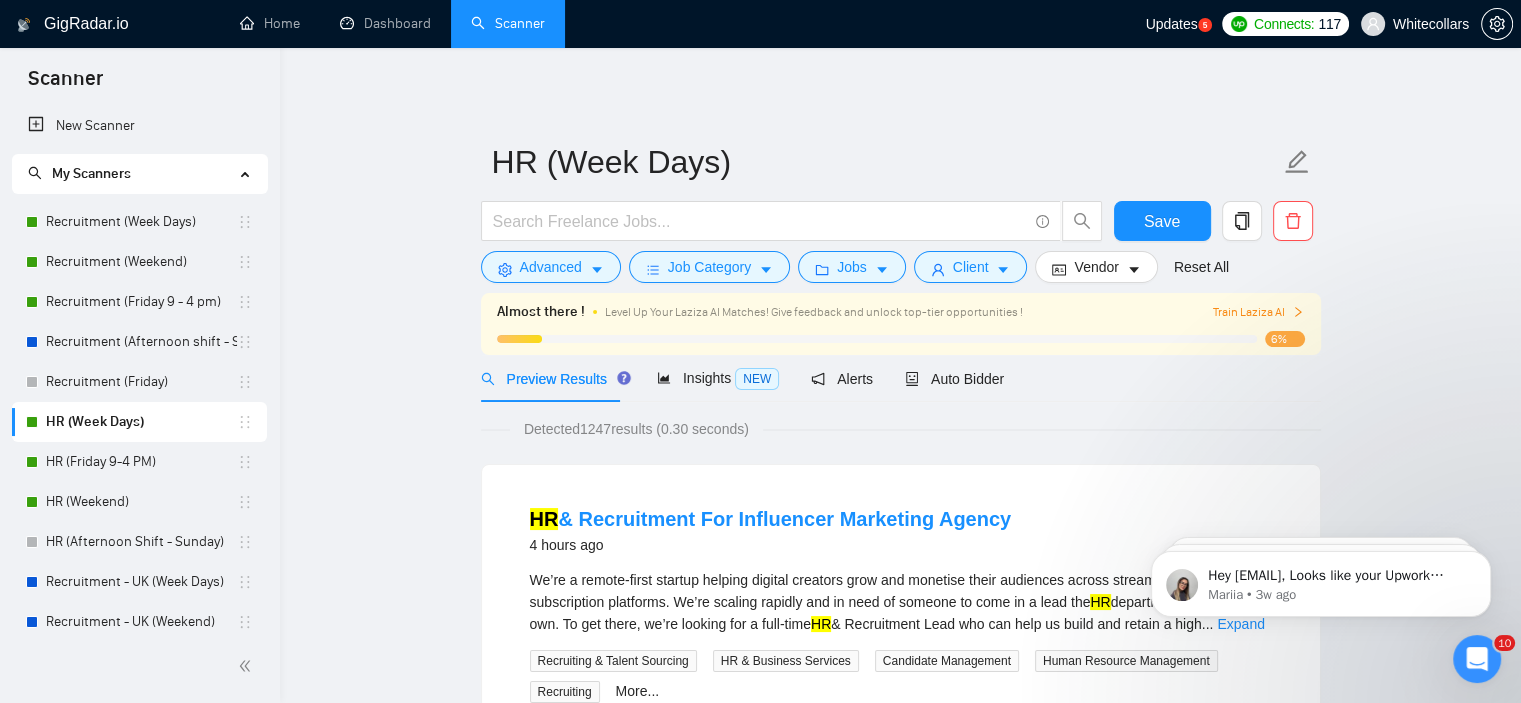 click on "Preview Results Insights NEW Alerts Auto Bidder" at bounding box center (901, 378) 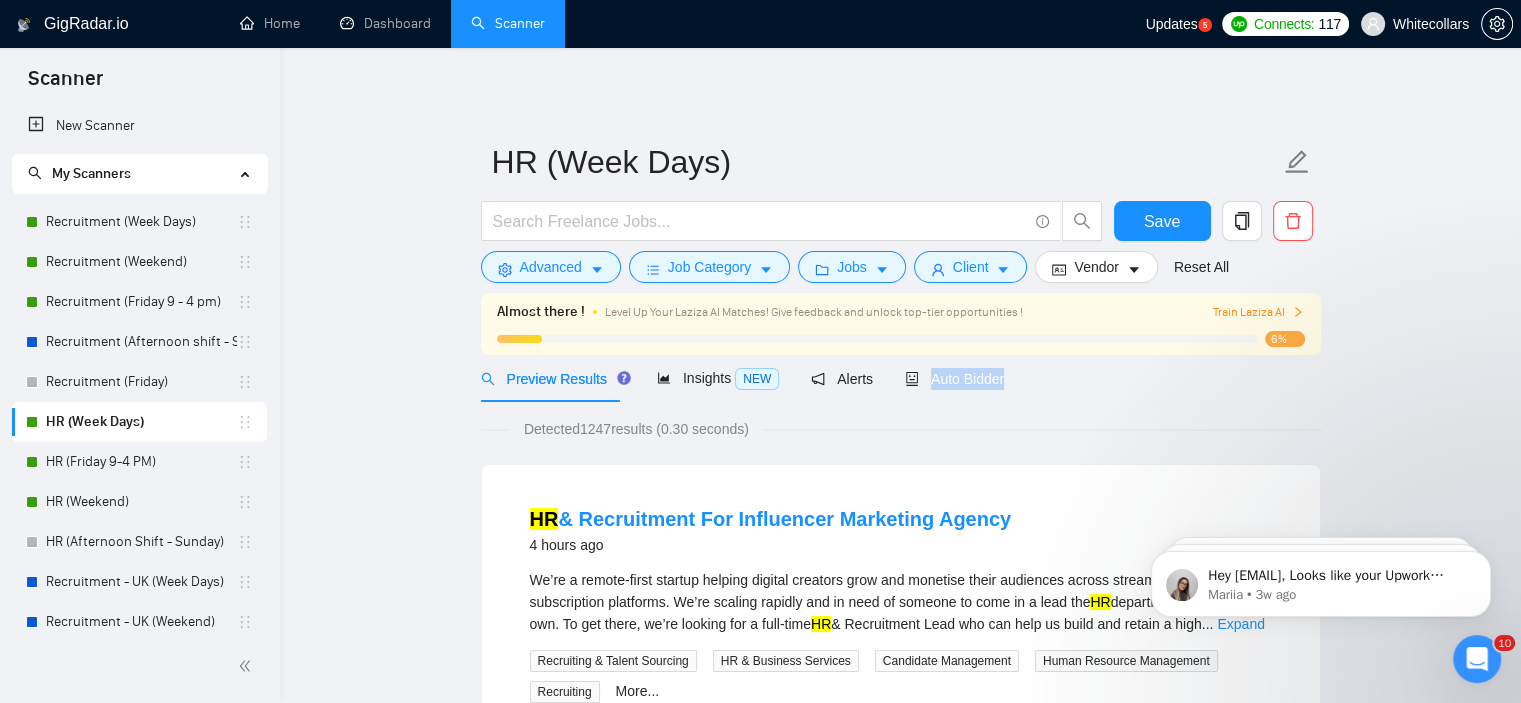 click on "Preview Results Insights NEW Alerts Auto Bidder" at bounding box center [901, 378] 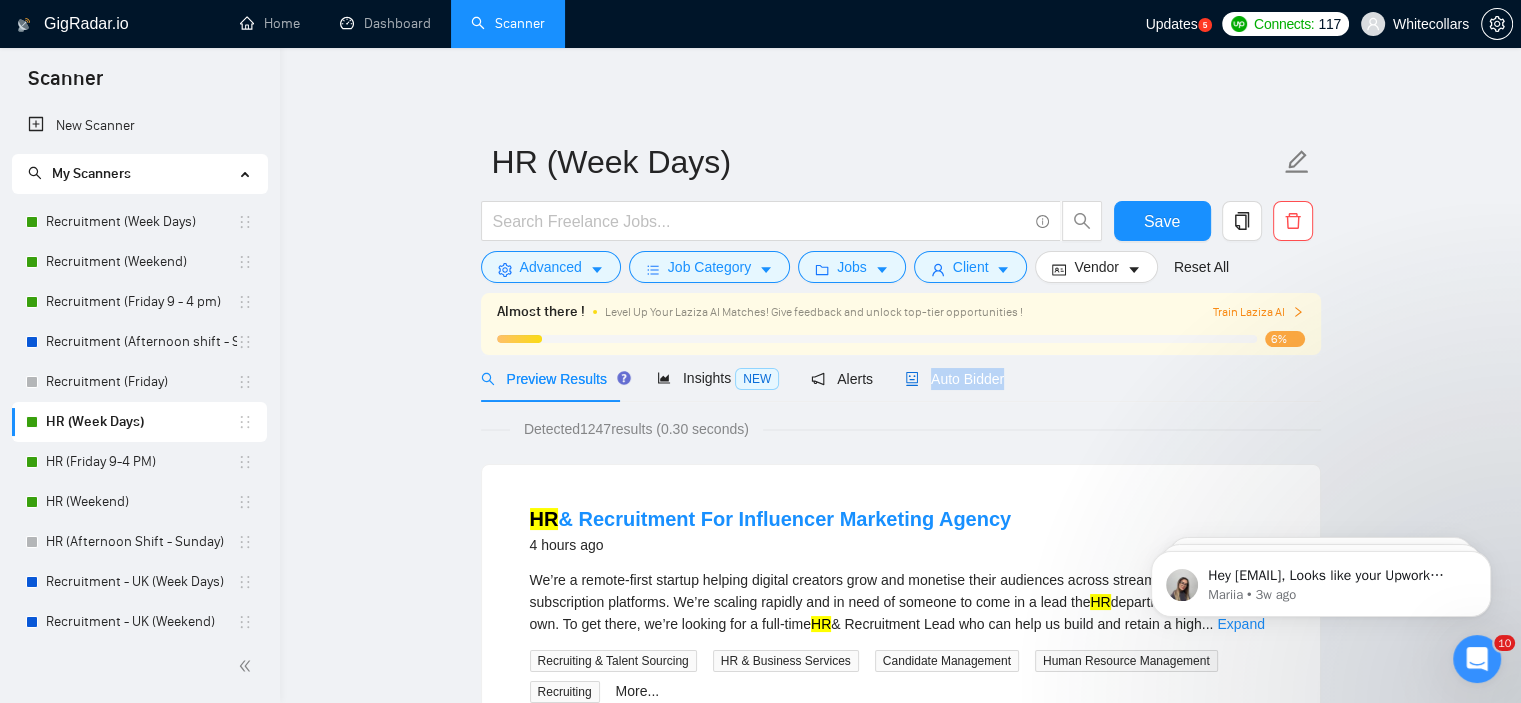 click on "Auto Bidder" at bounding box center [954, 379] 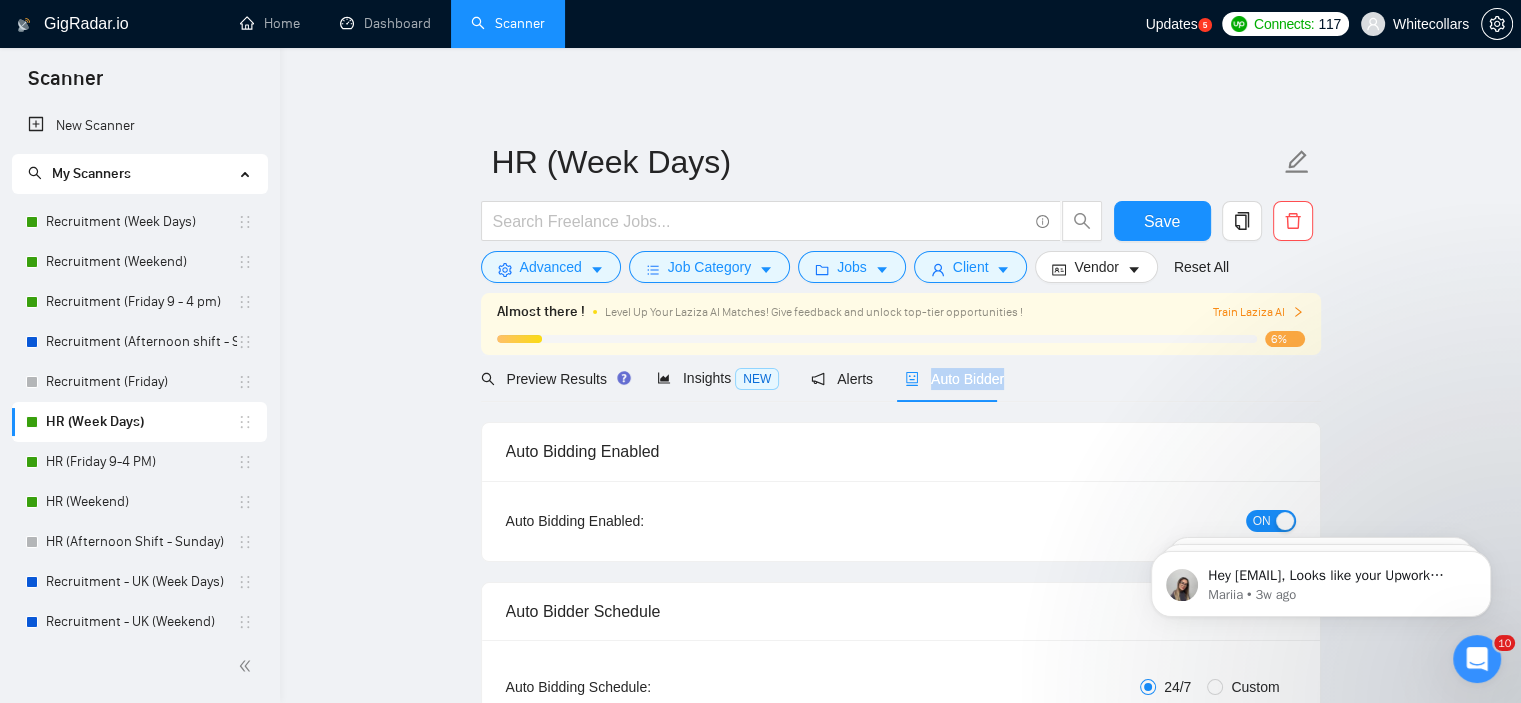 type 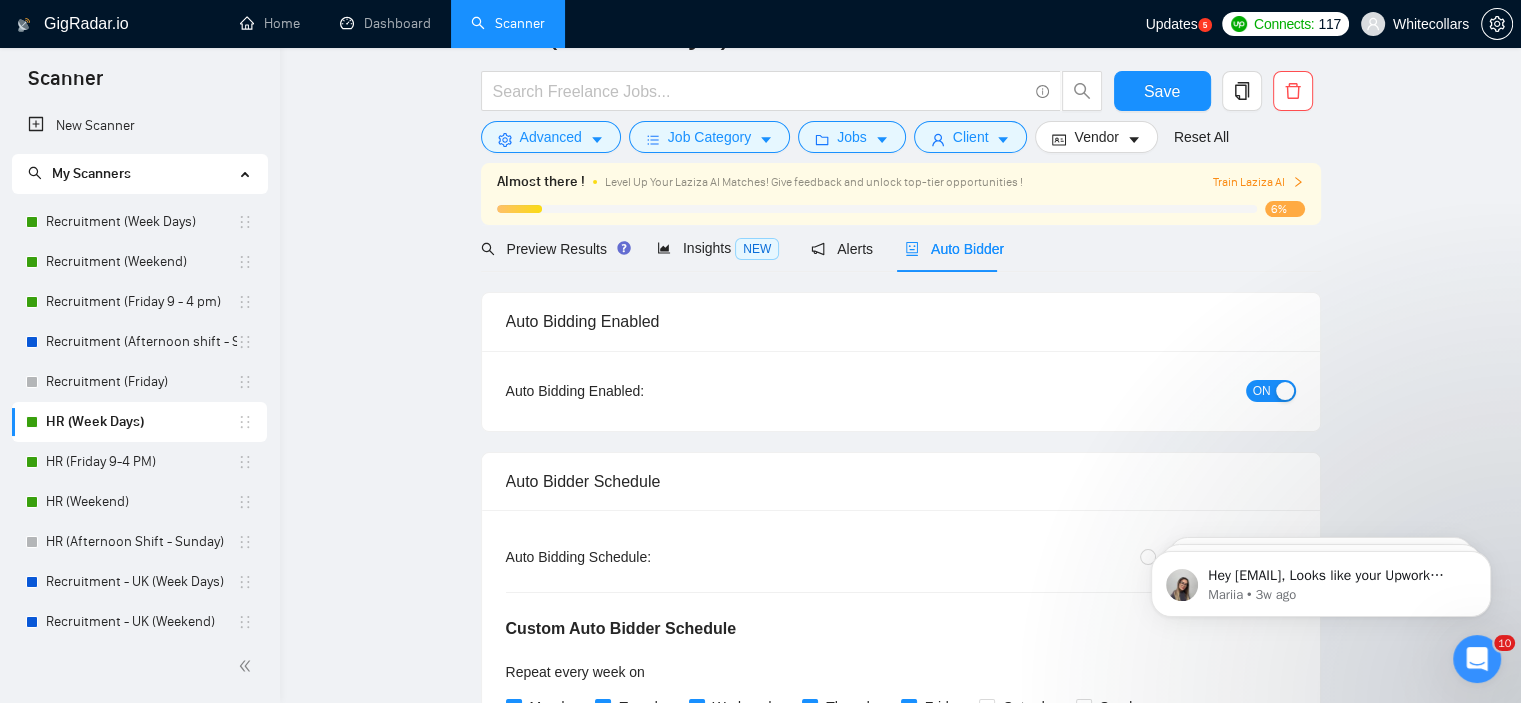 scroll, scrollTop: 0, scrollLeft: 0, axis: both 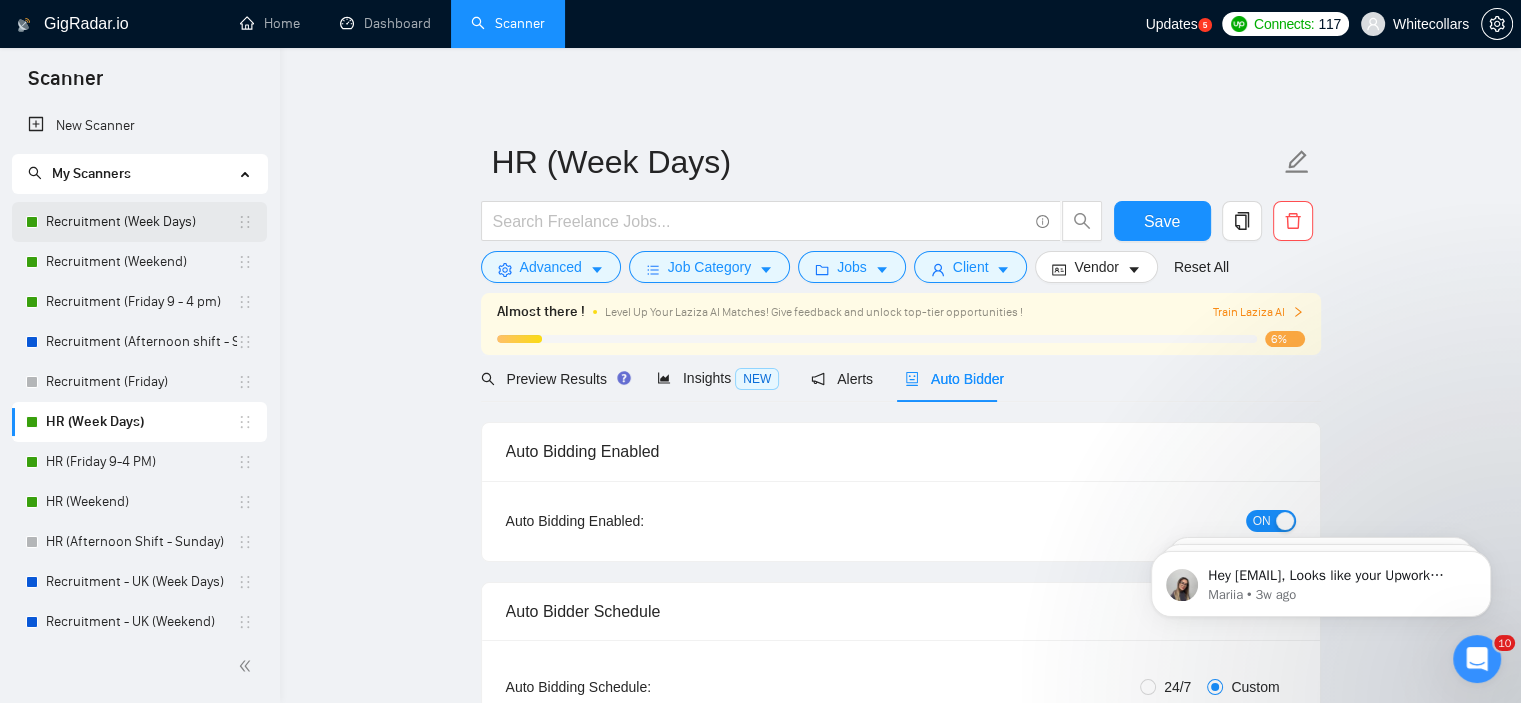 click on "Recruitment (Week Days)" at bounding box center [141, 222] 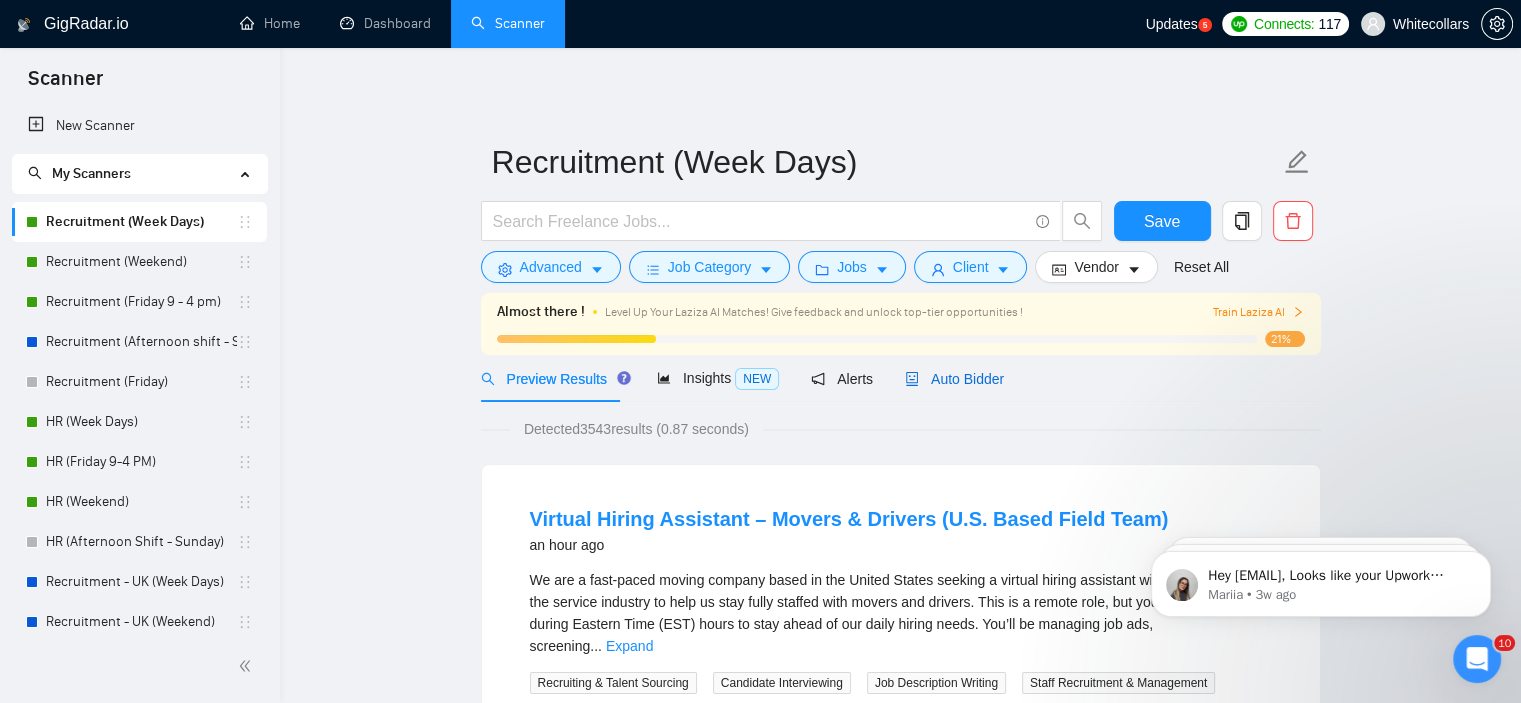 click on "Auto Bidder" at bounding box center (954, 379) 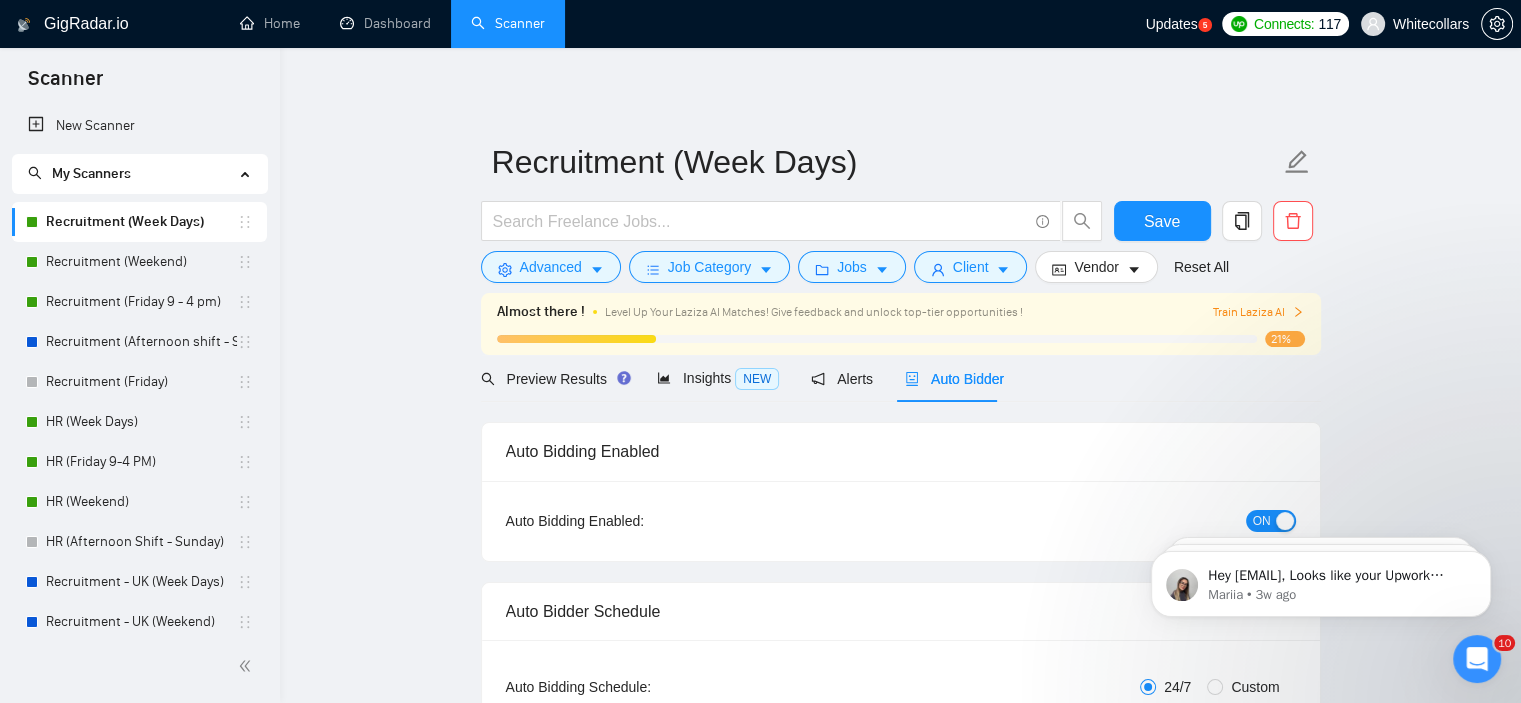 type 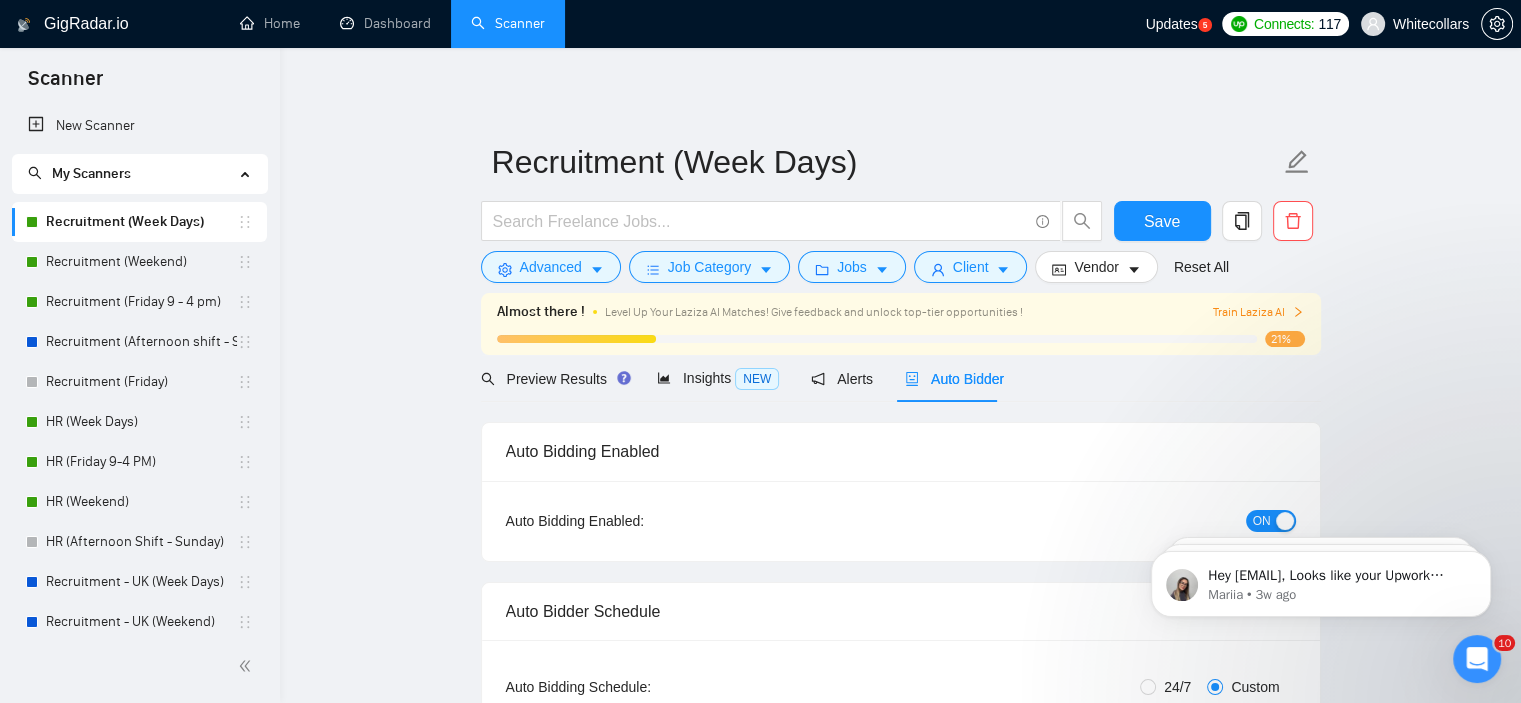 type 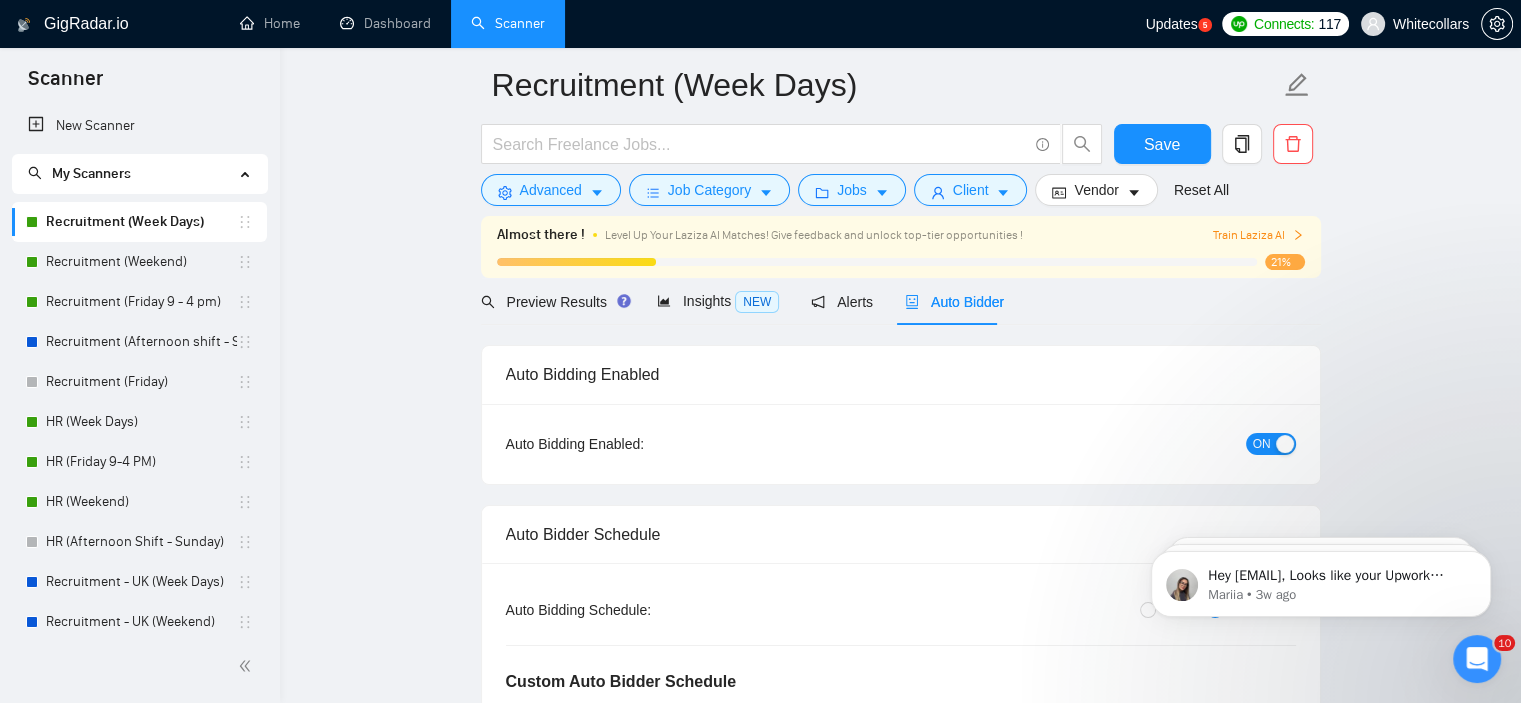 scroll, scrollTop: 104, scrollLeft: 0, axis: vertical 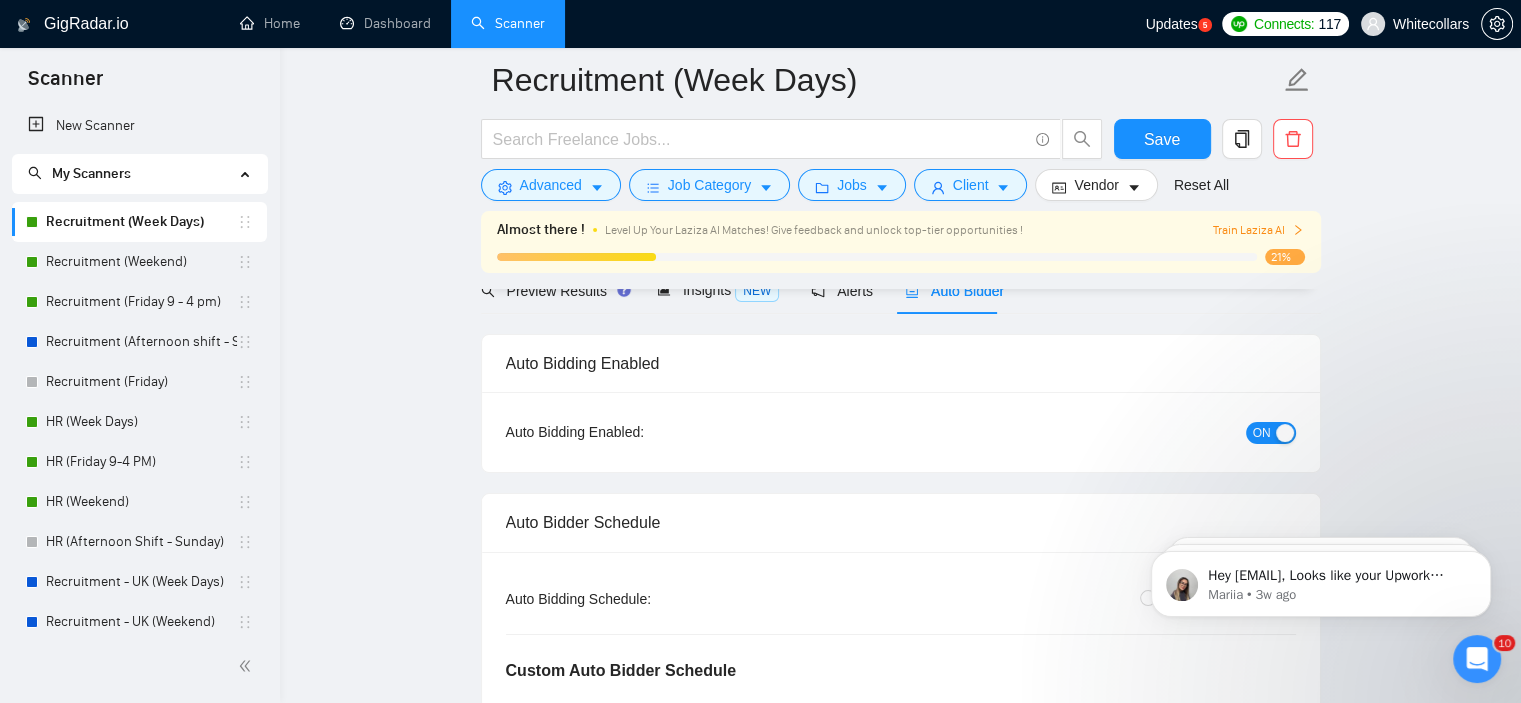 click on "Recruitment (Week Days) Save Advanced   Job Category   Jobs   Client   Vendor   Reset All Almost there ! Level Up Your Laziza AI Matches! Give feedback and unlock top-tier opportunities ! Train Laziza AI 21% Preview Results Insights NEW Alerts Auto Bidder Auto Bidding Enabled Auto Bidding Enabled: ON Auto Bidder Schedule Auto Bidding Type: Automated (recommended) Semi-automated Auto Bidding Schedule: 24/7 Custom Custom Auto Bidder Schedule Repeat every week on Monday Tuesday Wednesday Thursday Friday Saturday Sunday Active Hours ( Africa/Cairo ): From: 19:00 To: 12:00  (next day) ( 17  hours) Africa/Cairo Auto Bidding Type Select your bidding algorithm: Choose the algorithm for you bidding. The price per proposal does not include your connects expenditure. Template Bidder Works great for narrow segments and short cover letters that don't change. 0.50  credits / proposal Sardor AI 🤖 Personalise your cover letter with ai [placeholders] 1.00  credits / proposal Experimental Laziza AI  👑   NEW   Learn more" at bounding box center [900, 3403] 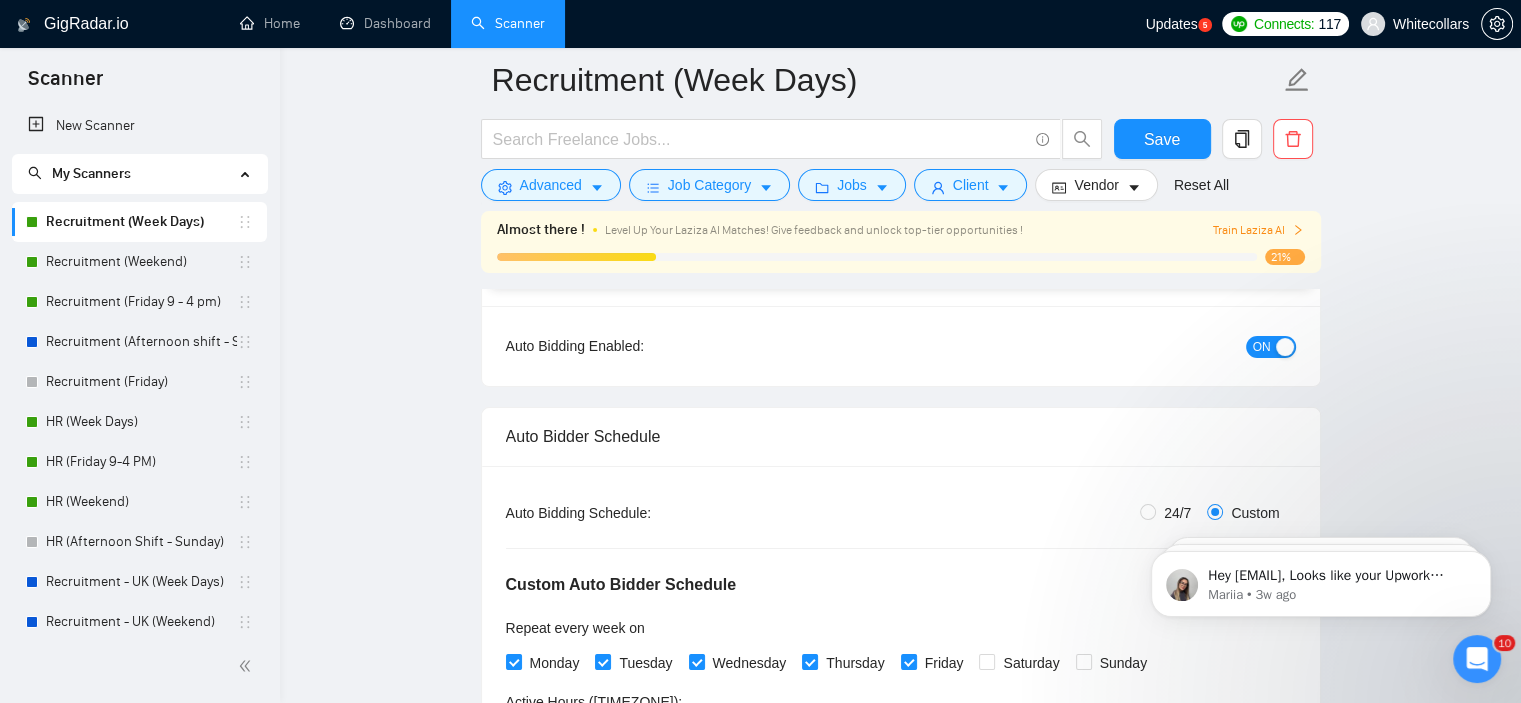 scroll, scrollTop: 392, scrollLeft: 0, axis: vertical 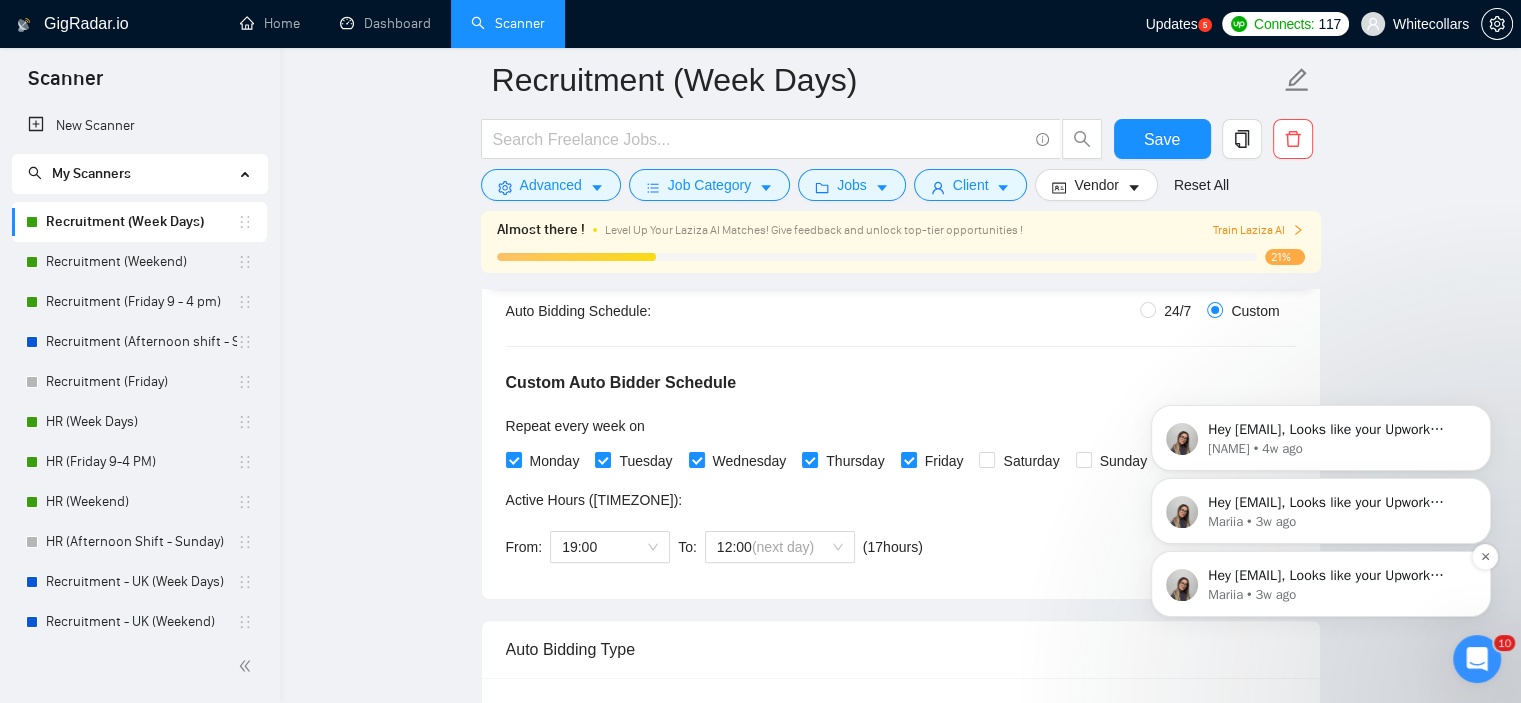 click on "Mariia • 3w ago" at bounding box center (1337, 595) 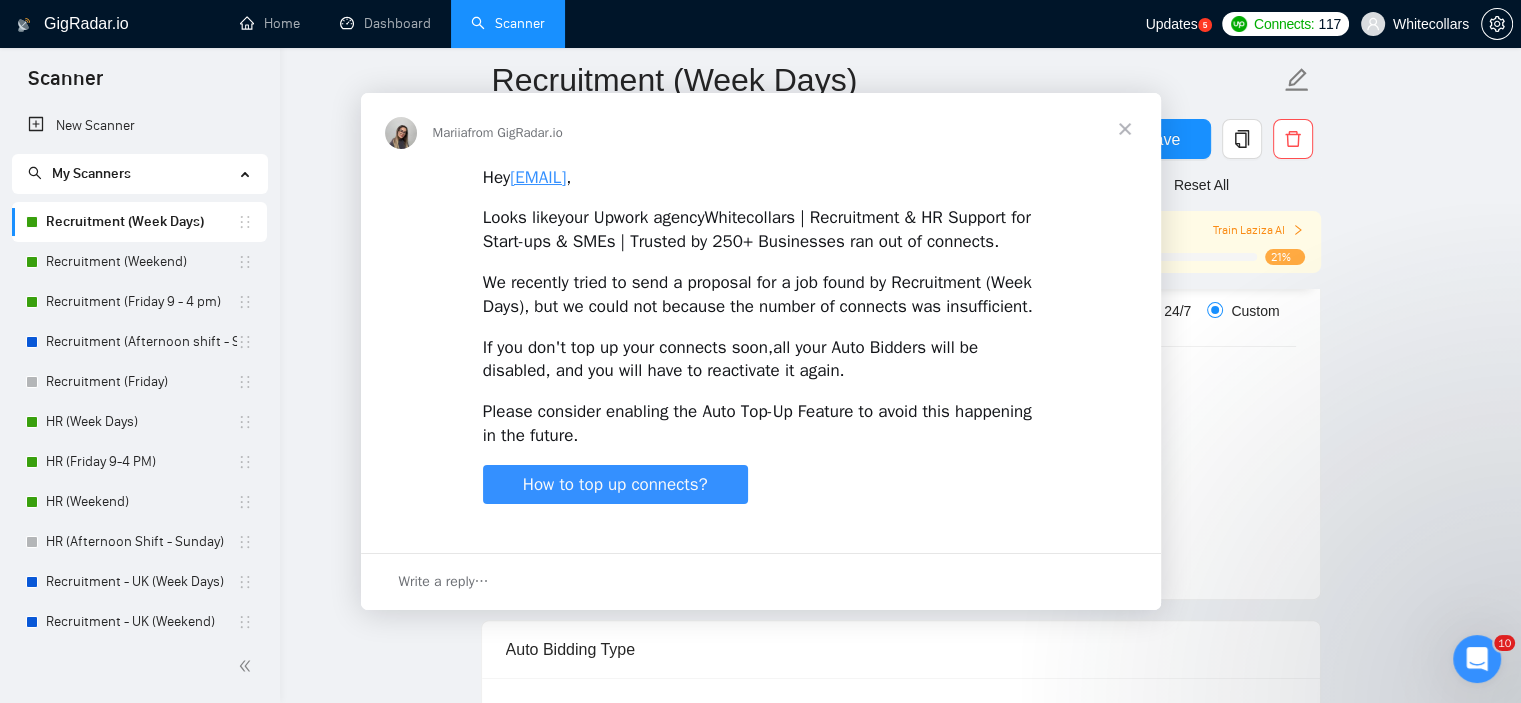 scroll, scrollTop: 0, scrollLeft: 0, axis: both 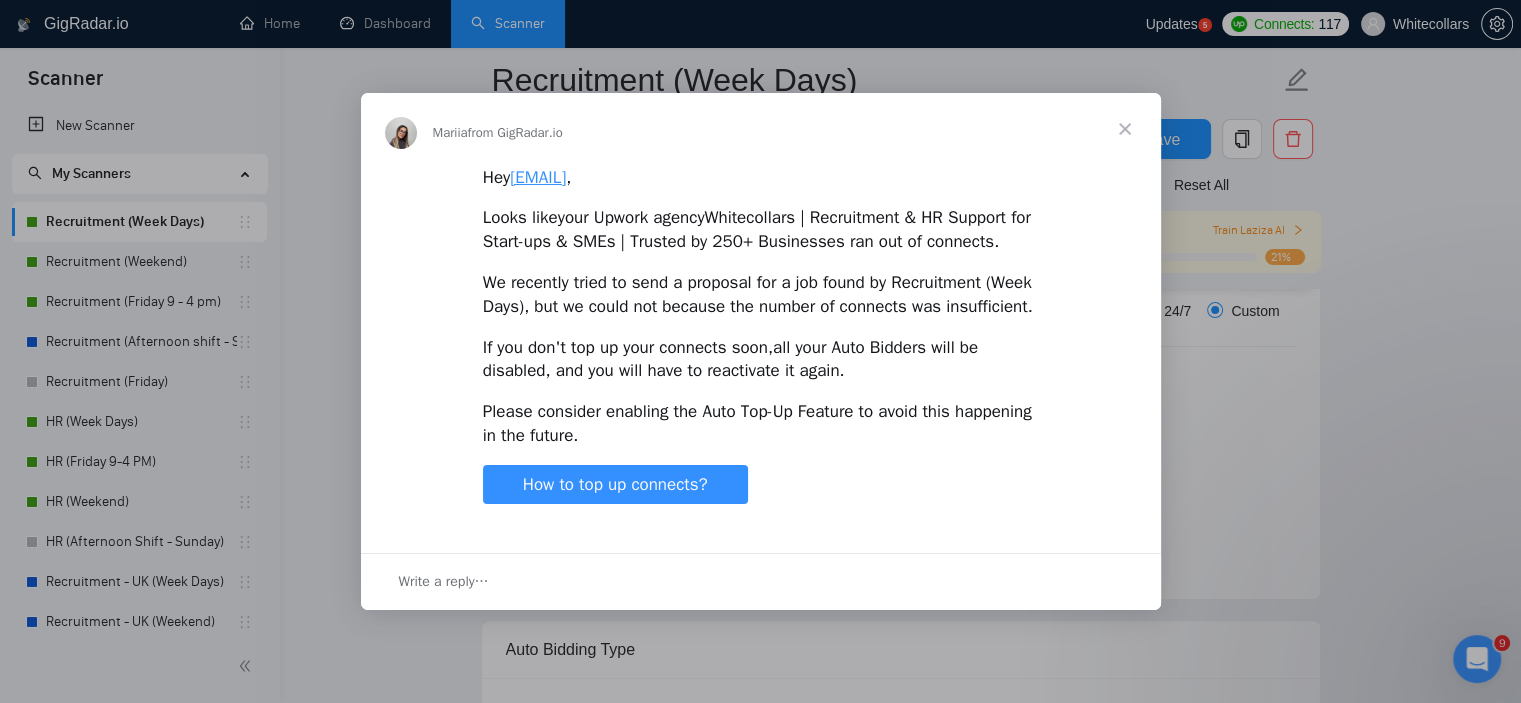 click at bounding box center [760, 351] 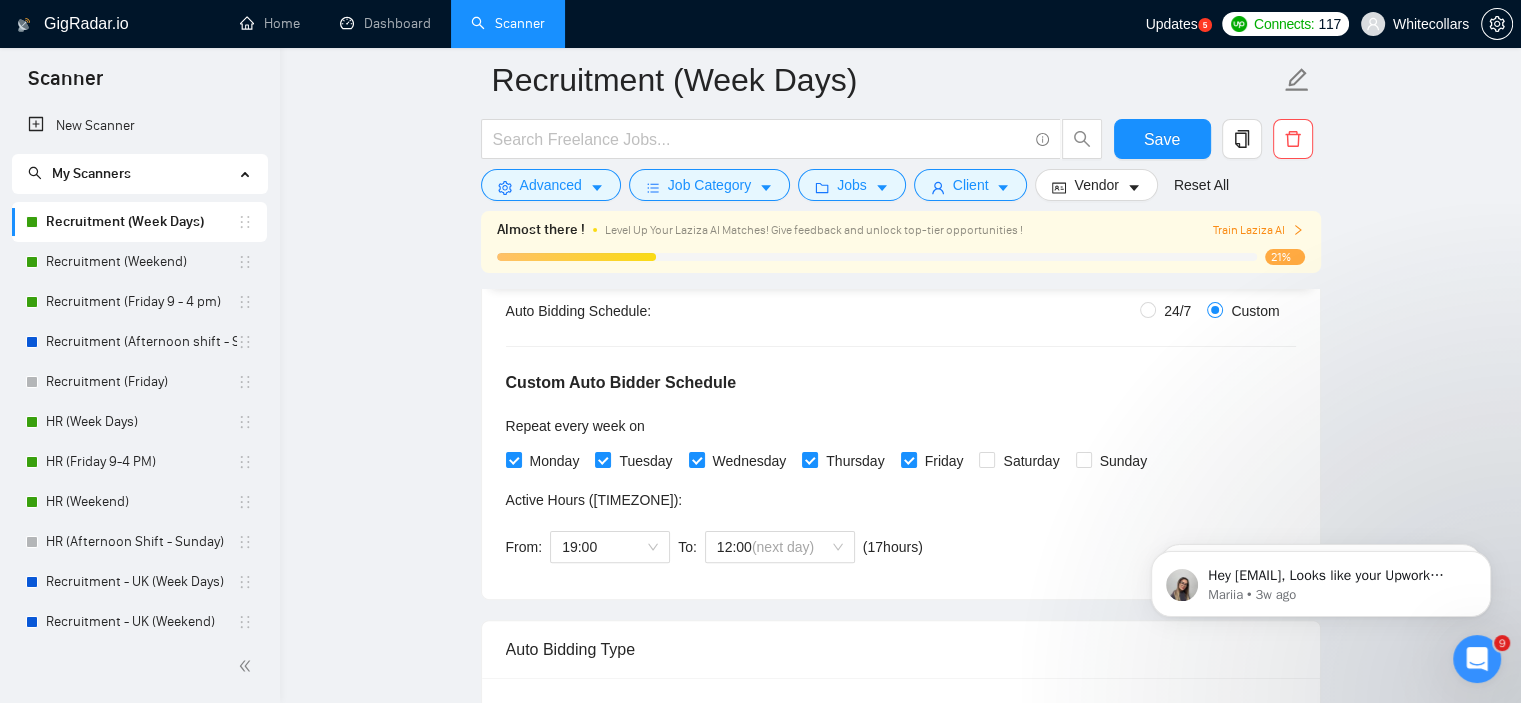 scroll, scrollTop: 0, scrollLeft: 0, axis: both 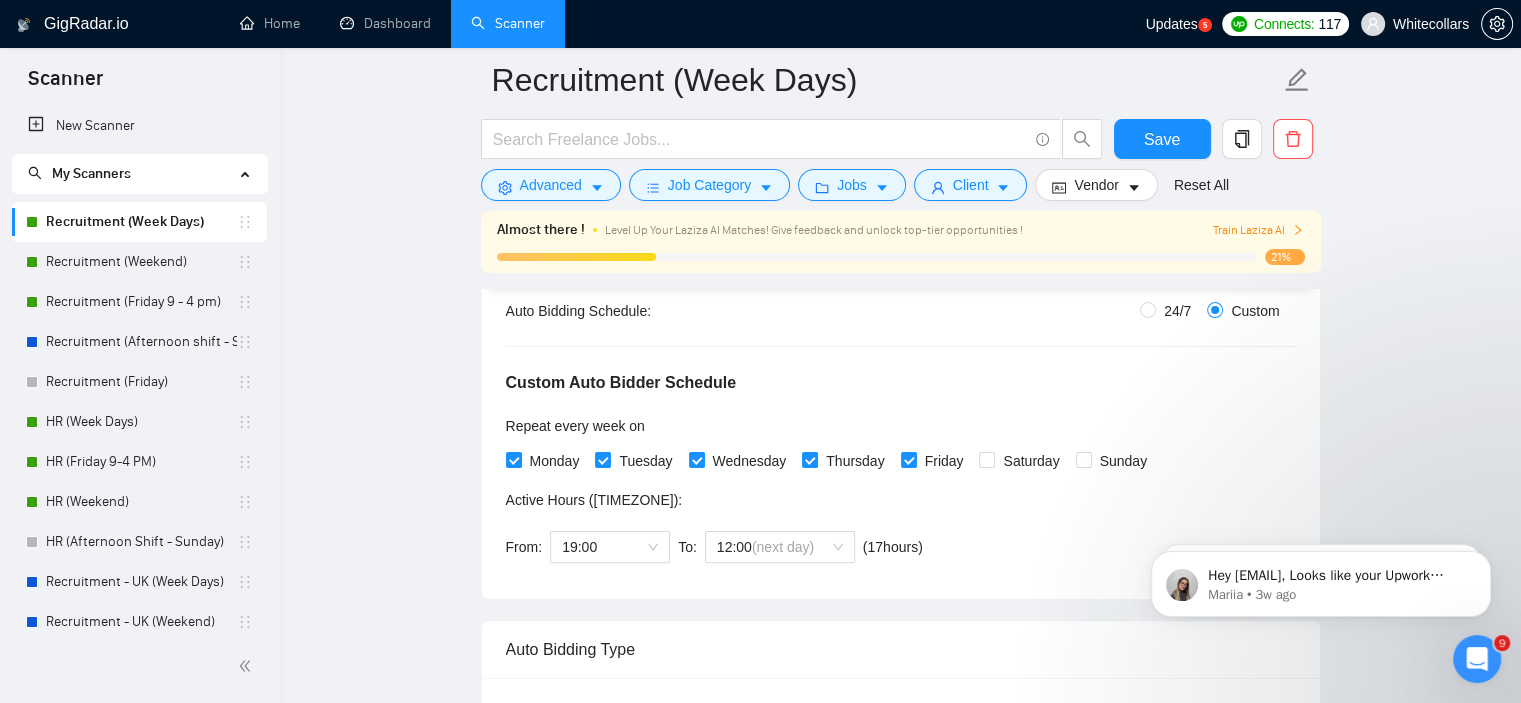 click 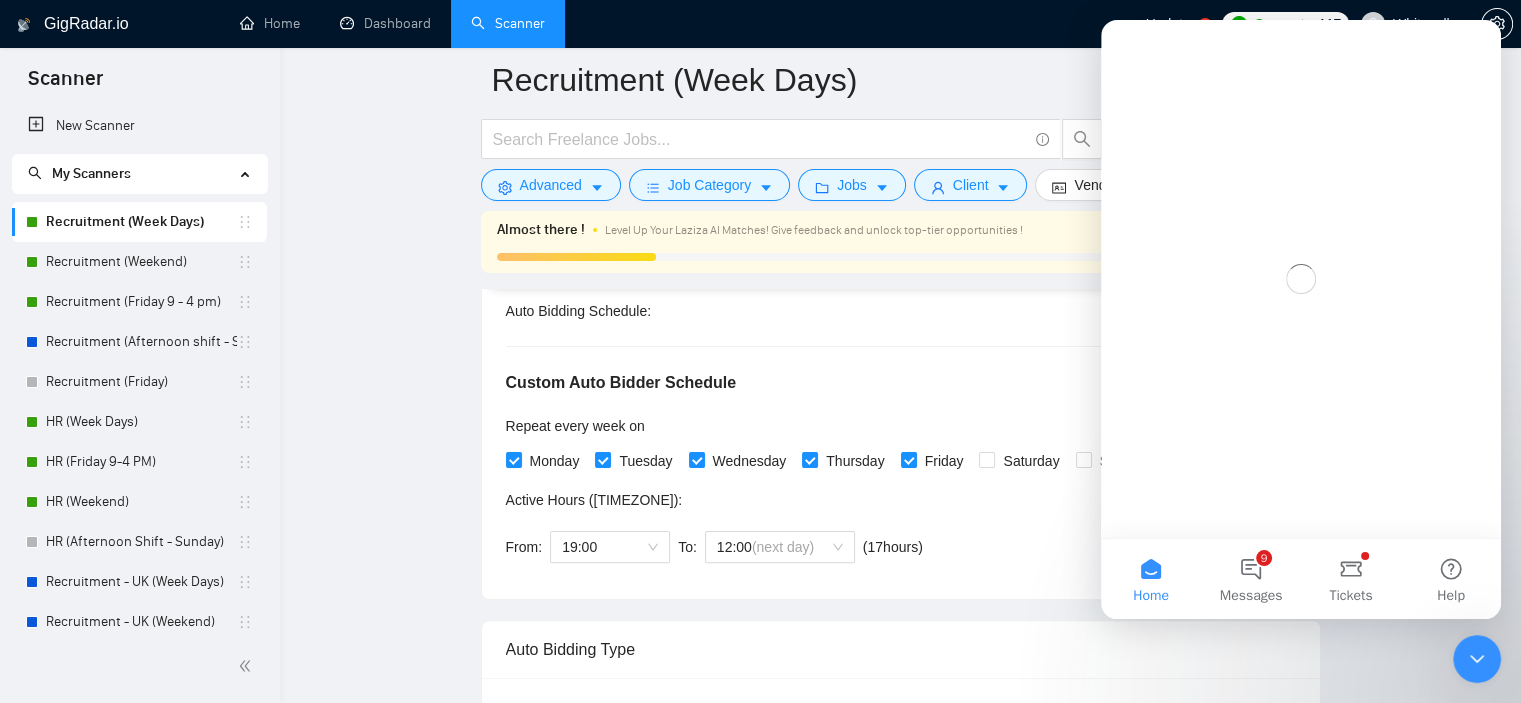 scroll, scrollTop: 0, scrollLeft: 0, axis: both 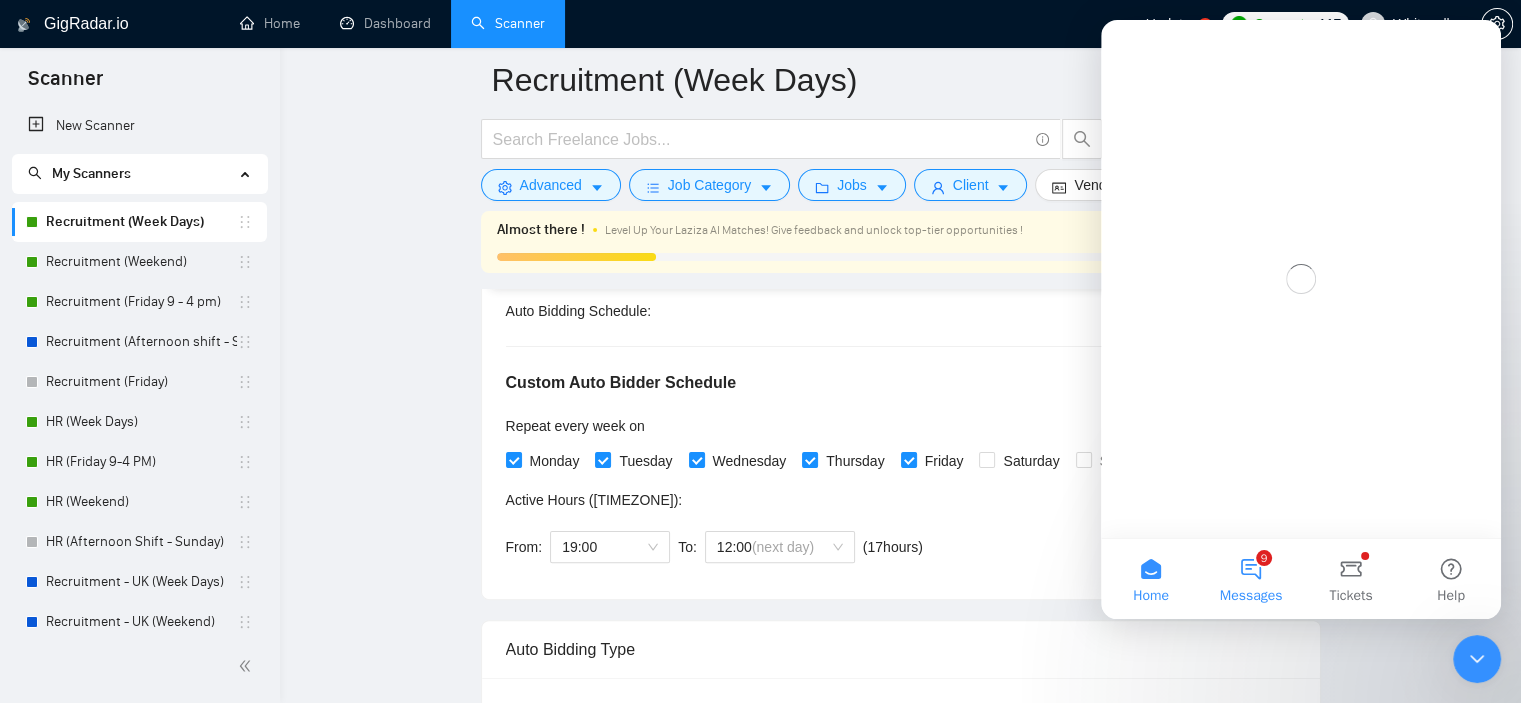 click on "Messages" at bounding box center [1251, 596] 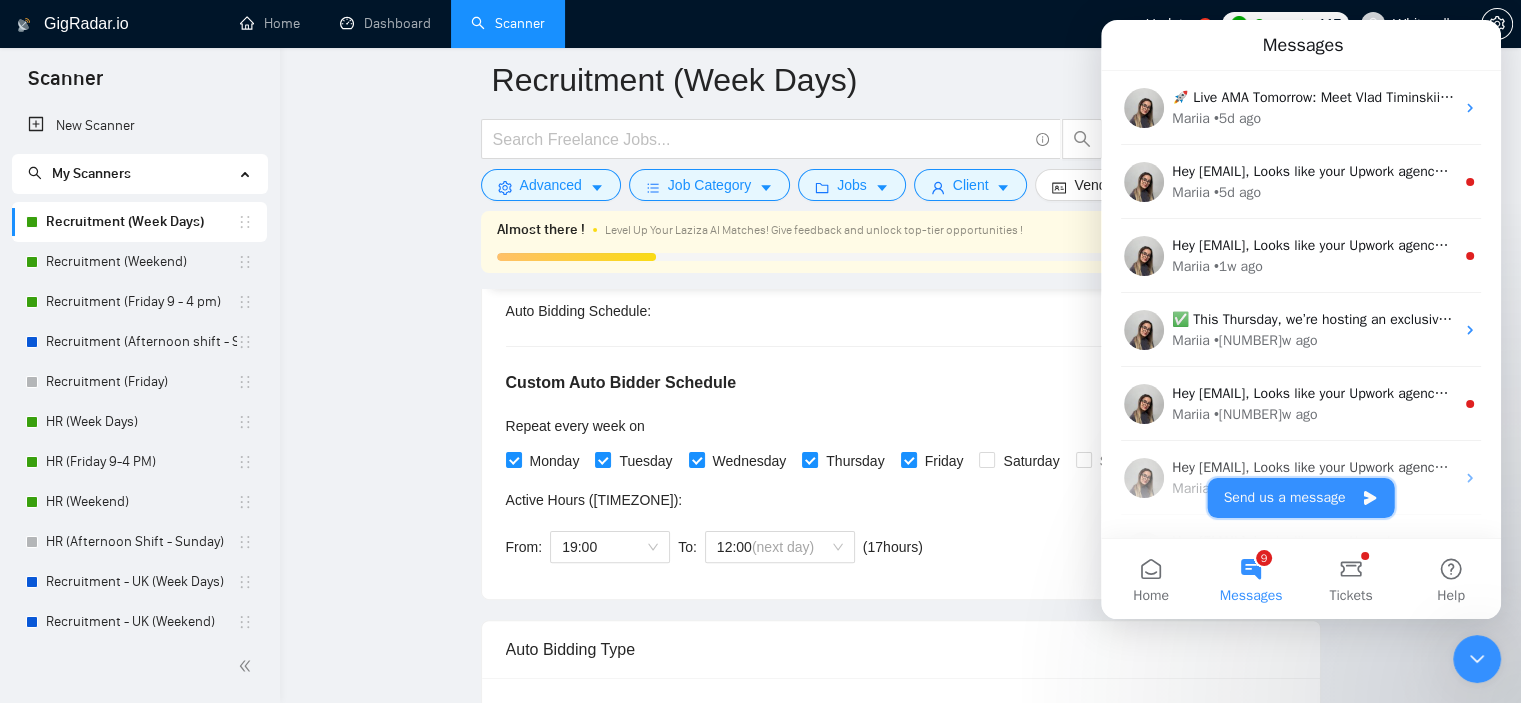 click on "Send us a message" at bounding box center [1301, 498] 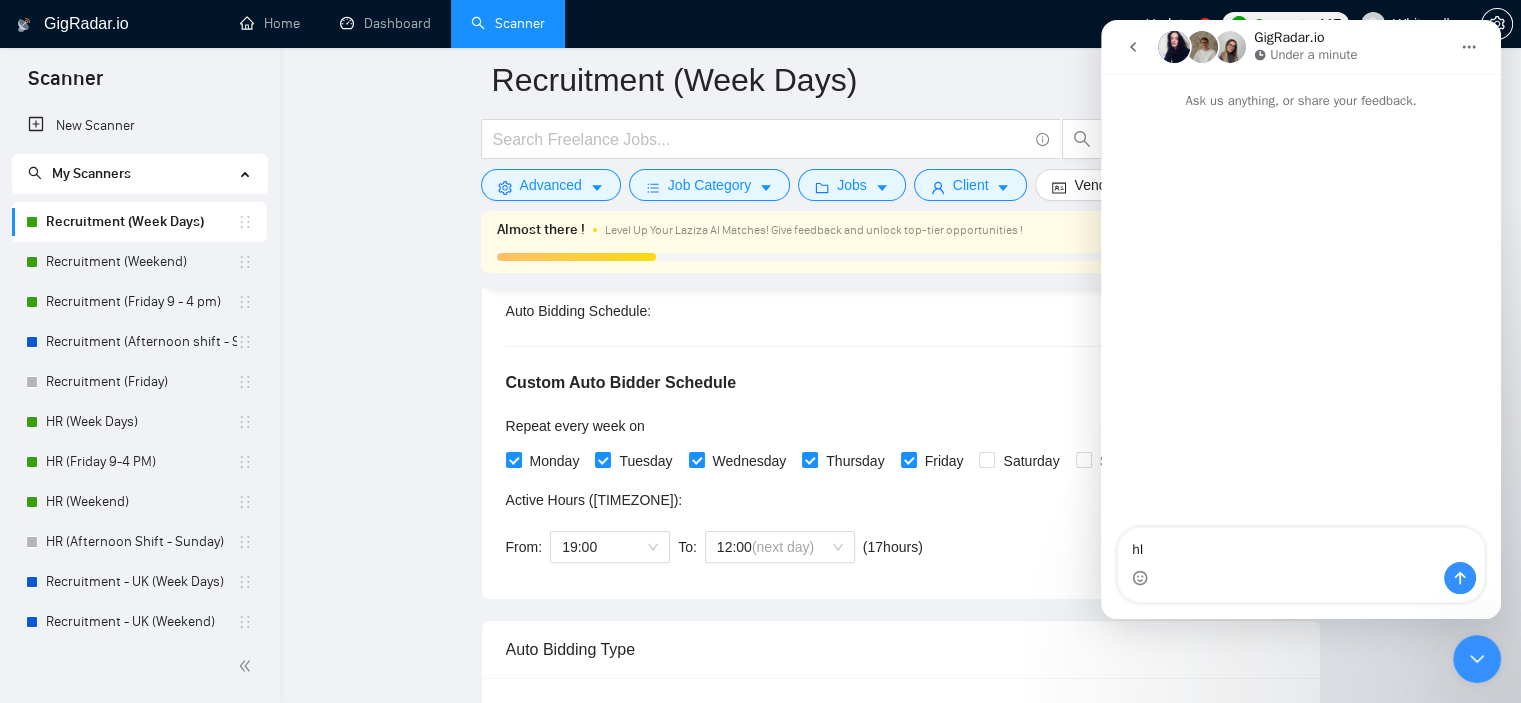 type on "h" 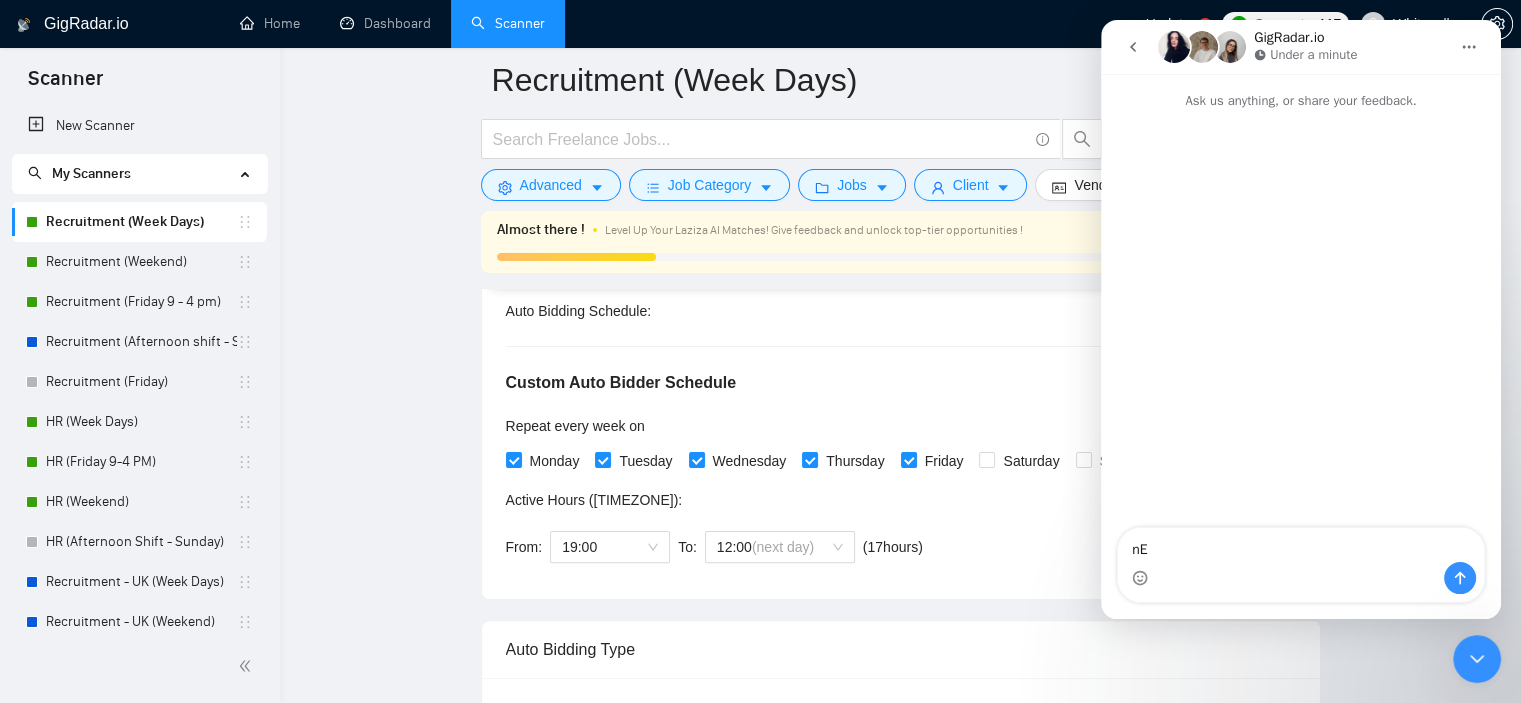 type on "n" 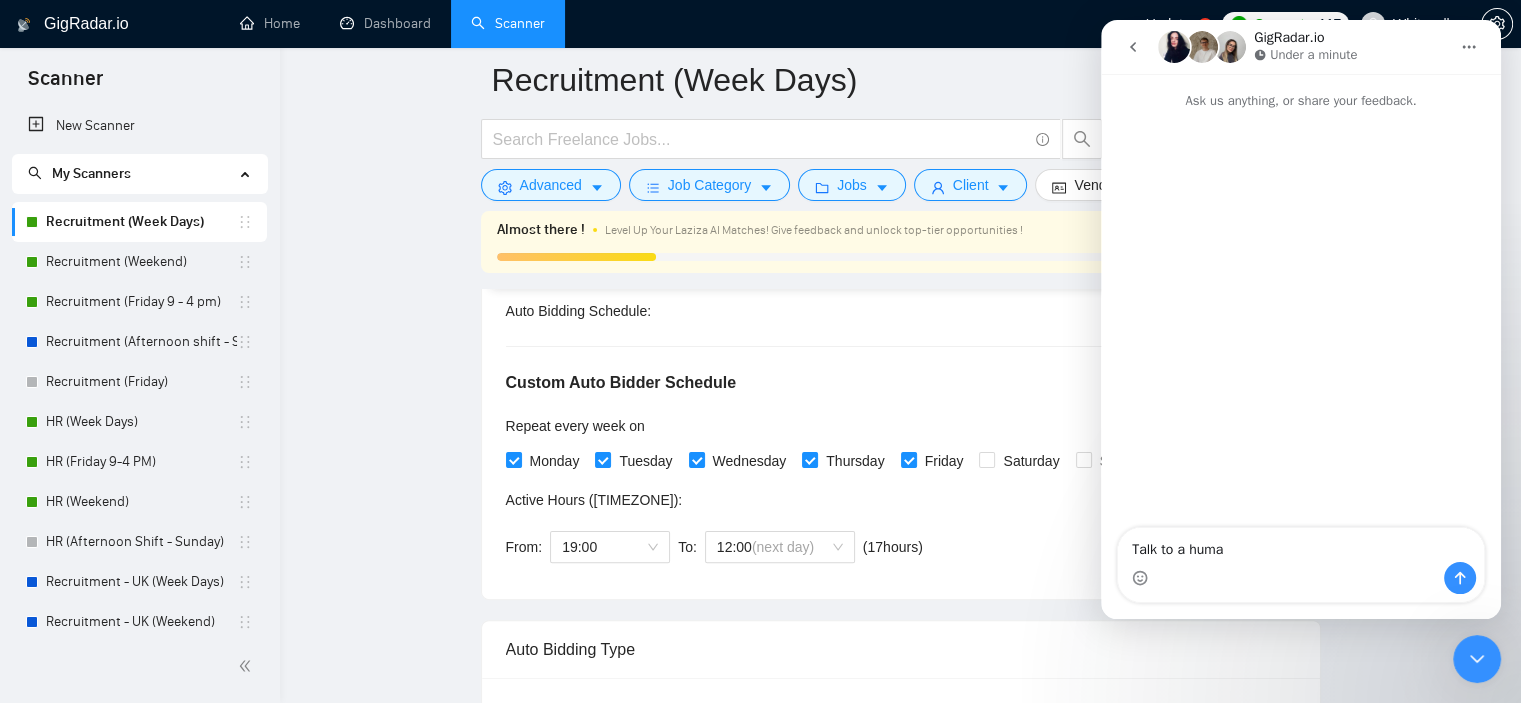 type on "Talk to a human" 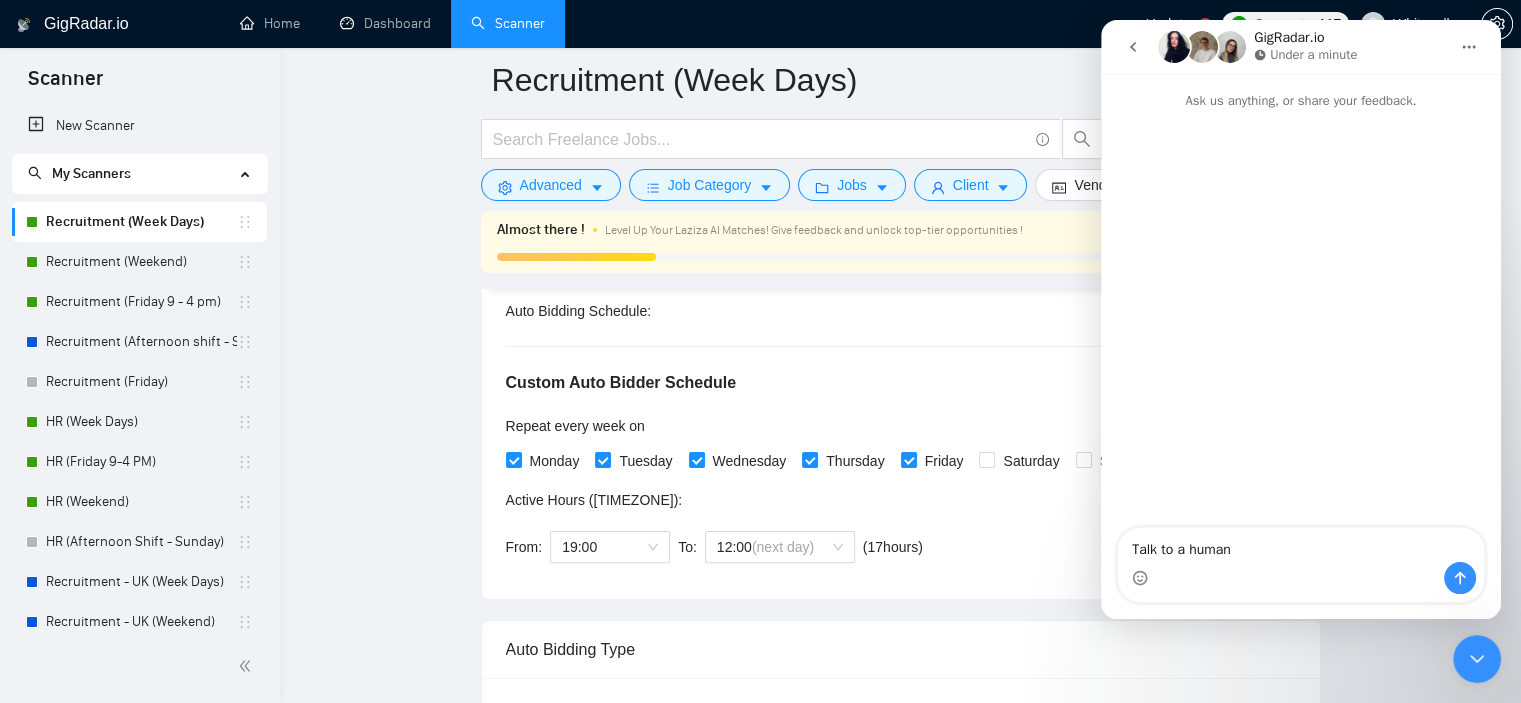 type 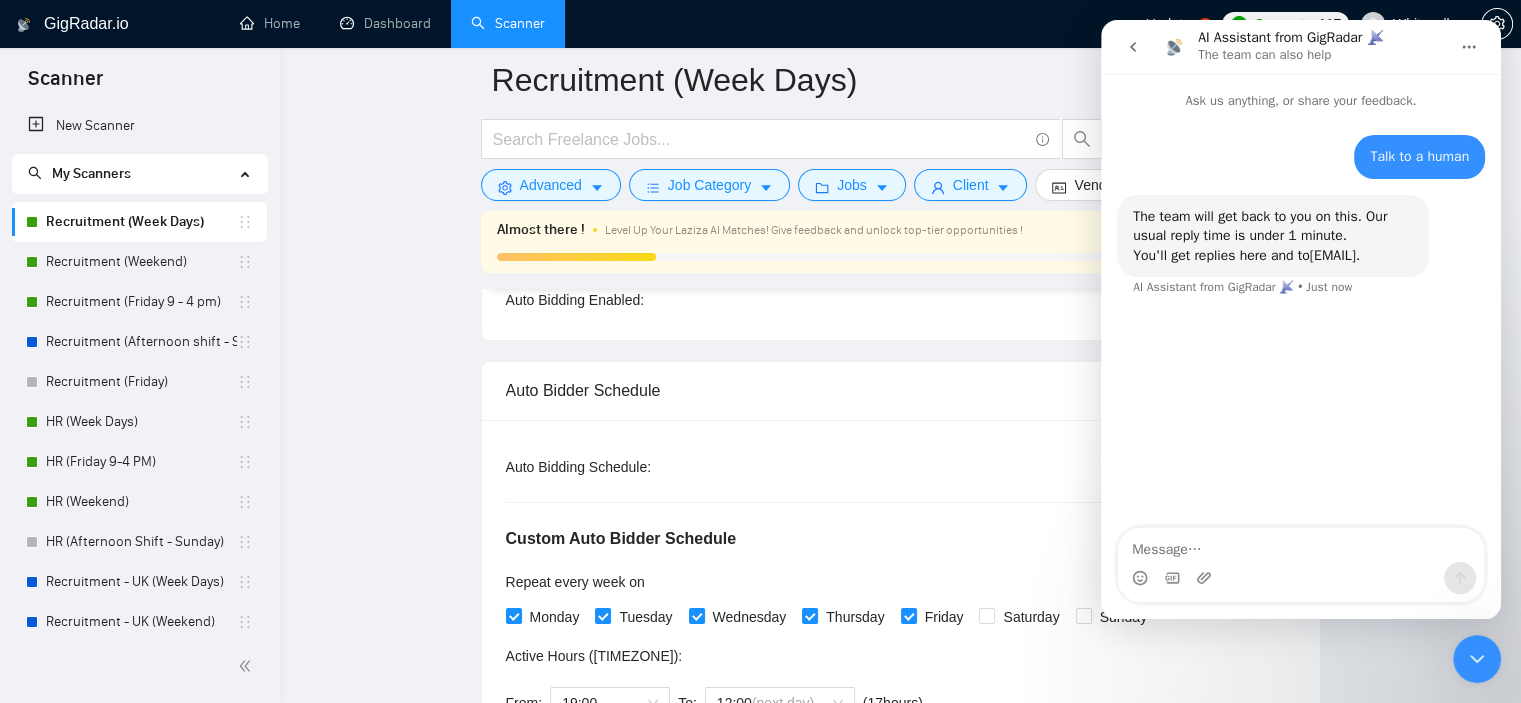 scroll, scrollTop: 237, scrollLeft: 0, axis: vertical 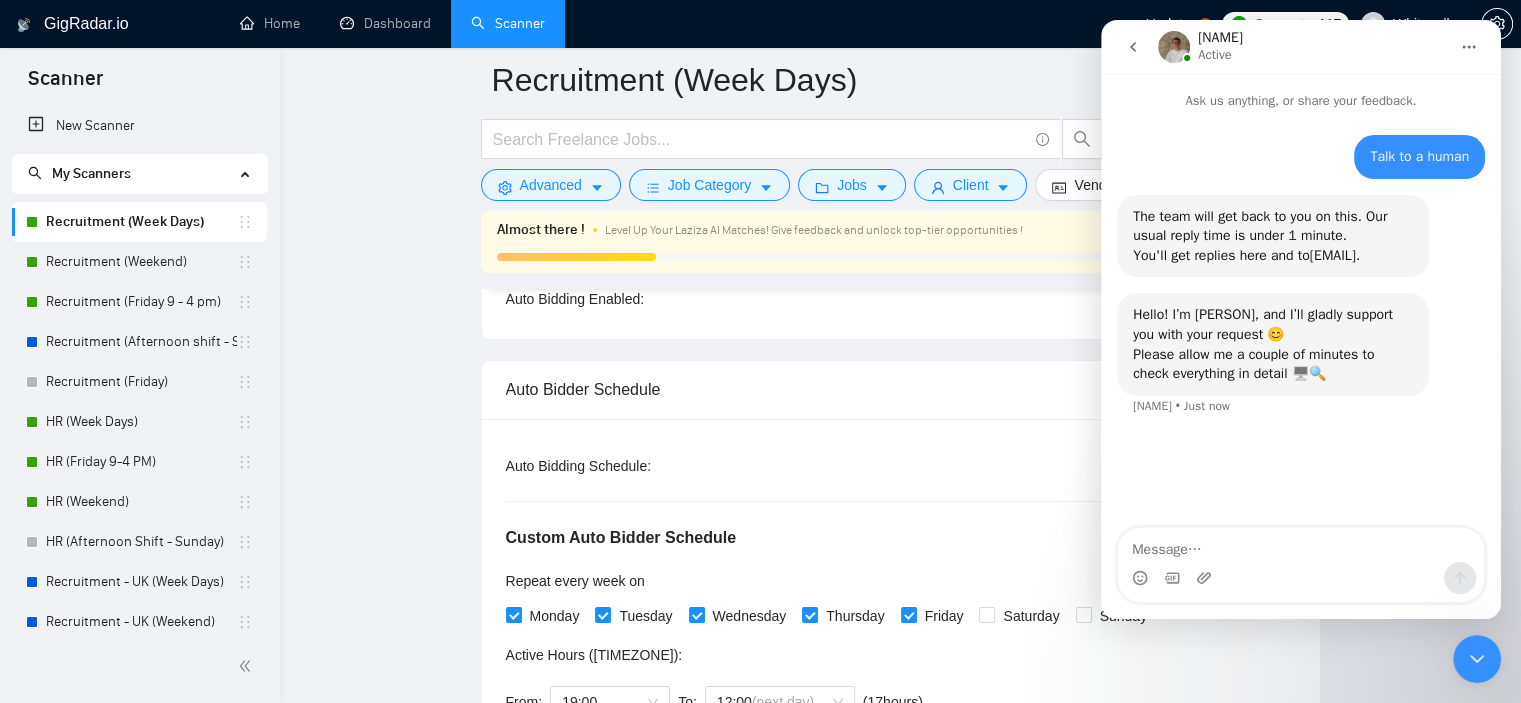 click at bounding box center [1301, 545] 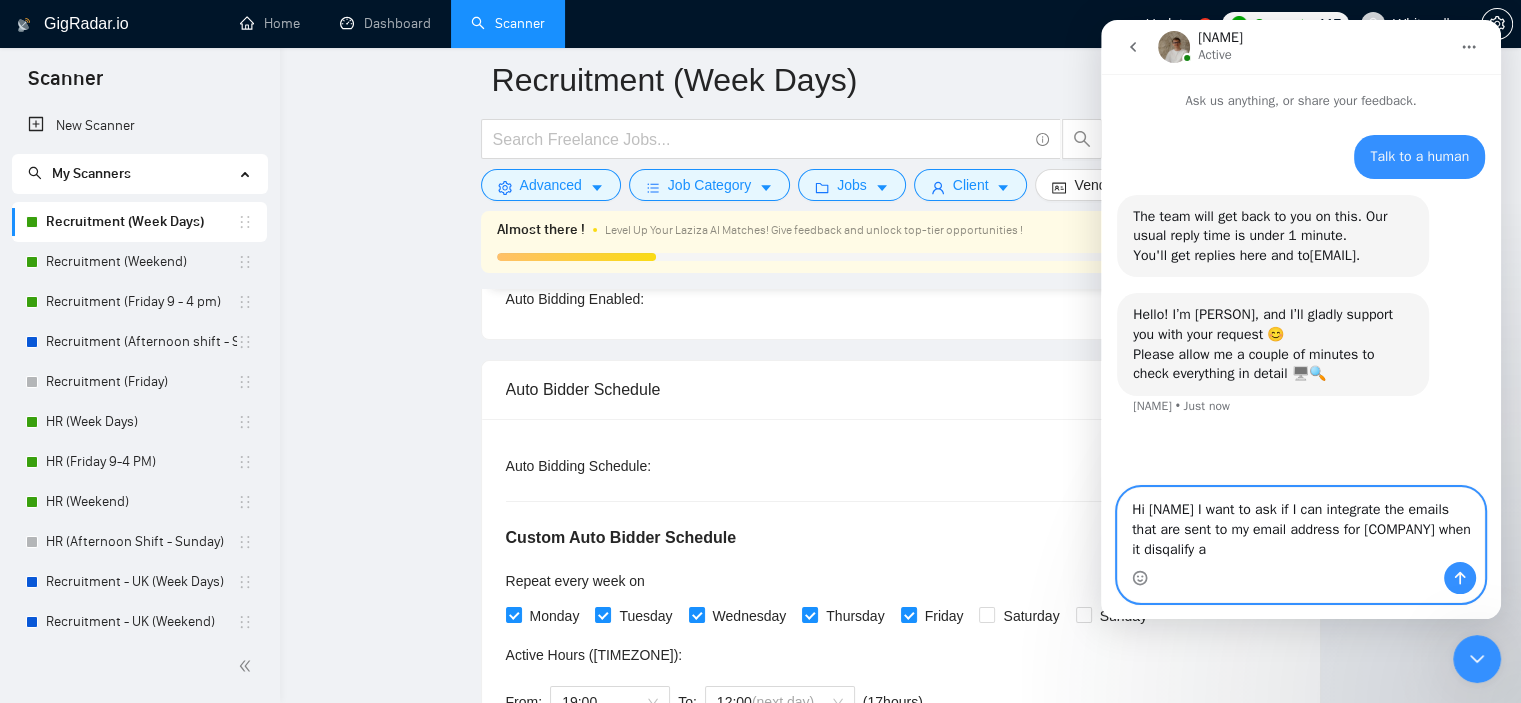 drag, startPoint x: 1169, startPoint y: 563, endPoint x: 1139, endPoint y: 552, distance: 31.95309 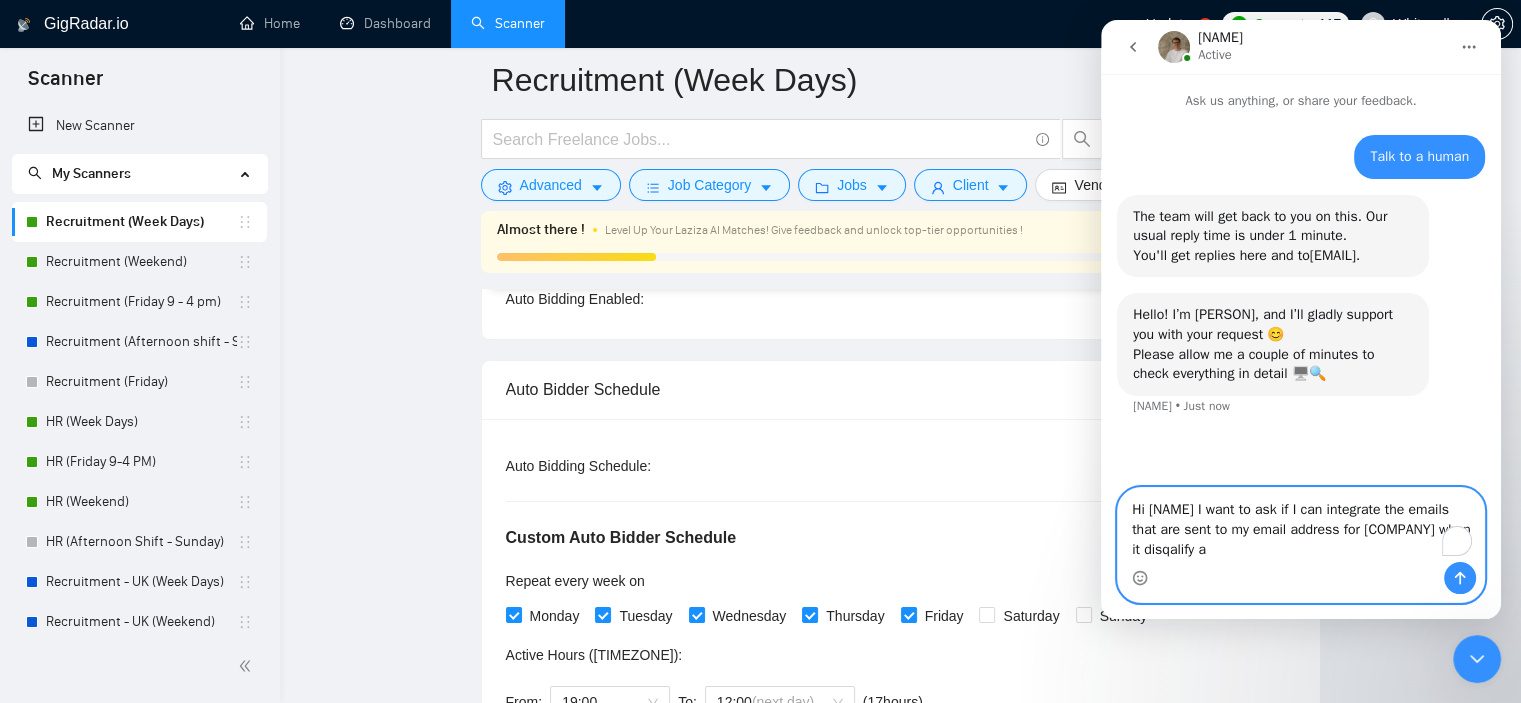 click on "Hi [NAME] I want to ask if I can integrate the emails that are sent to my email address for [COMPANY] when it disqalify a" at bounding box center [1301, 525] 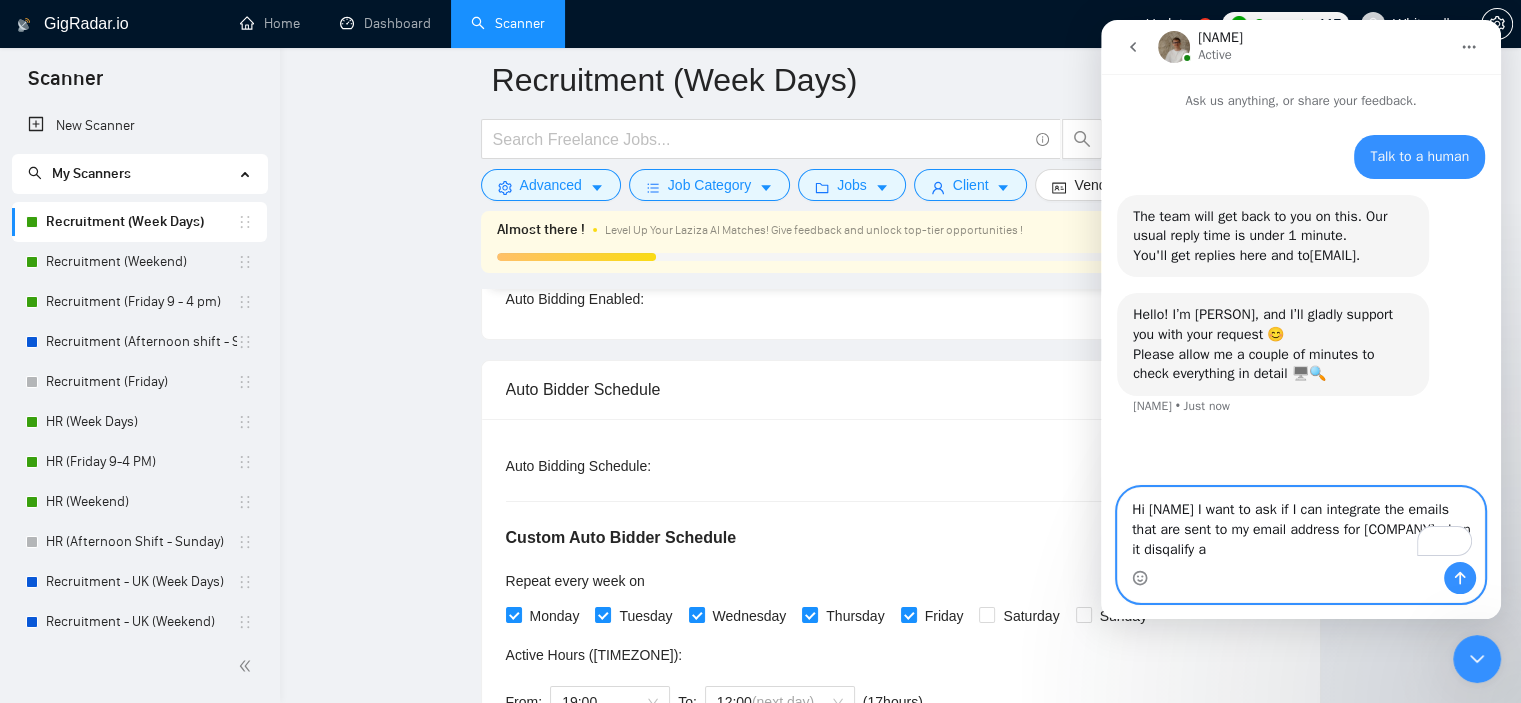 click on "Hi [NAME] I want to ask if I can integrate the emails that are sent to my email address for [COMPANY] when it disqalify a" at bounding box center (1301, 525) 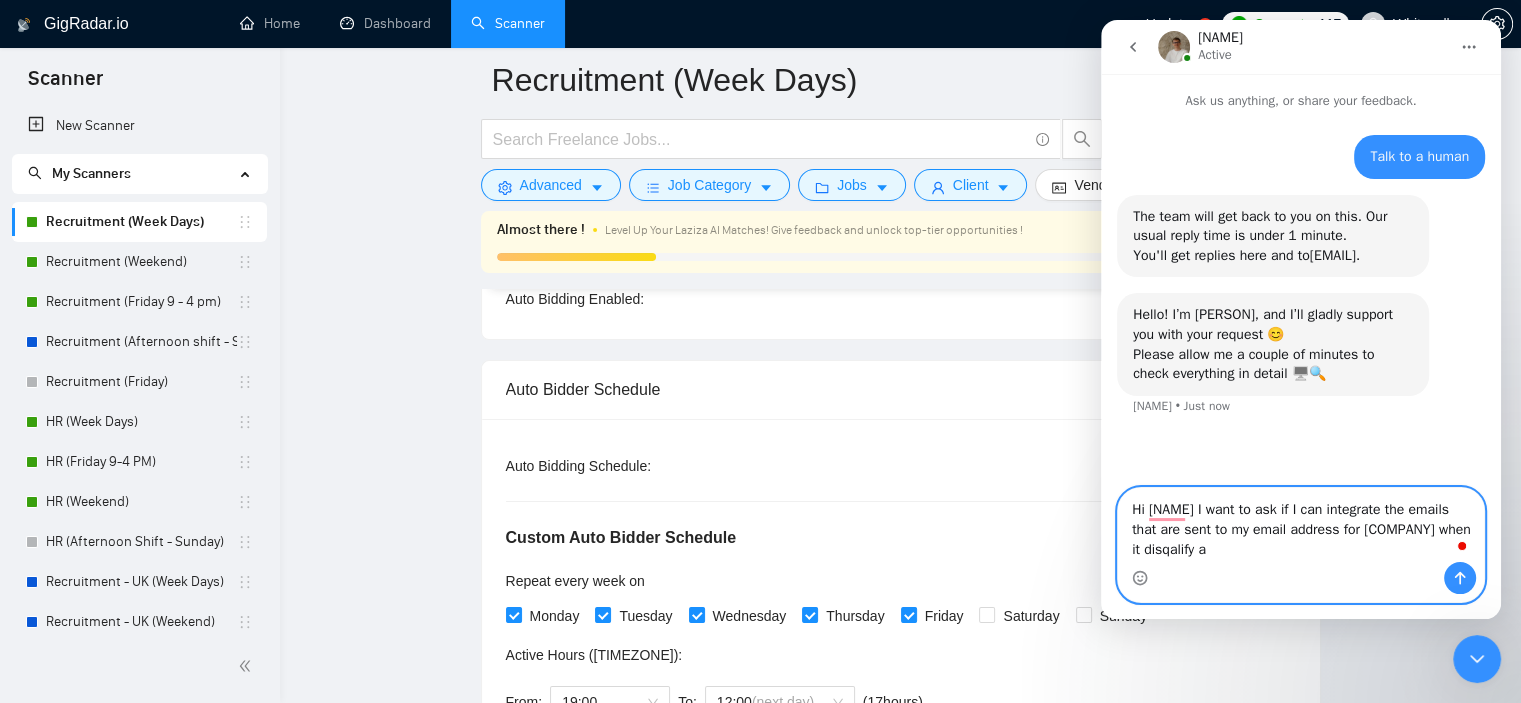 click on "Hi [NAME] I want to ask if I can integrate the emails that are sent to my email address for [COMPANY] when it disqalify a" at bounding box center (1301, 525) 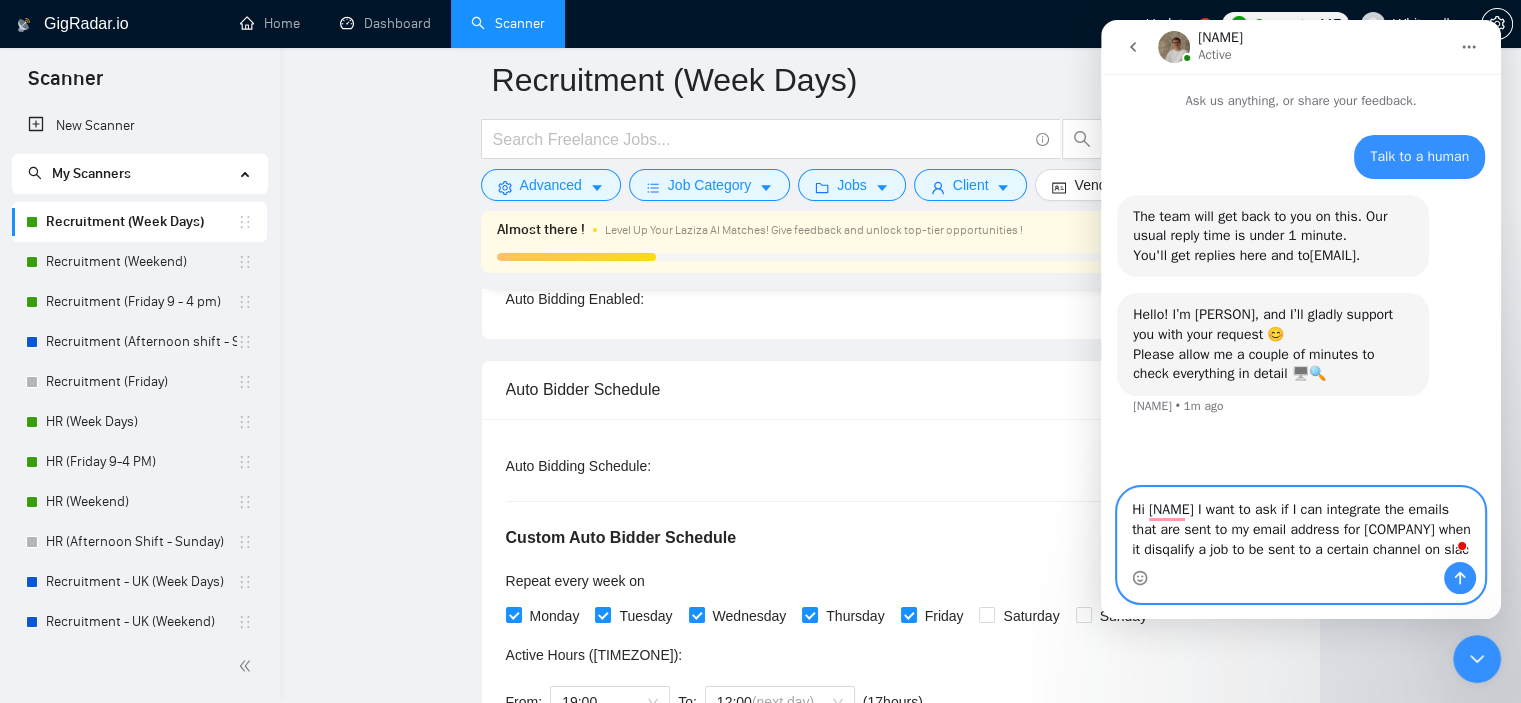 type on "Hi [PERSON] I want to ask if I can integrate the emails that are sent to my email address for Laziza AI when it disqalify a job to be sent to a certain channel on slack" 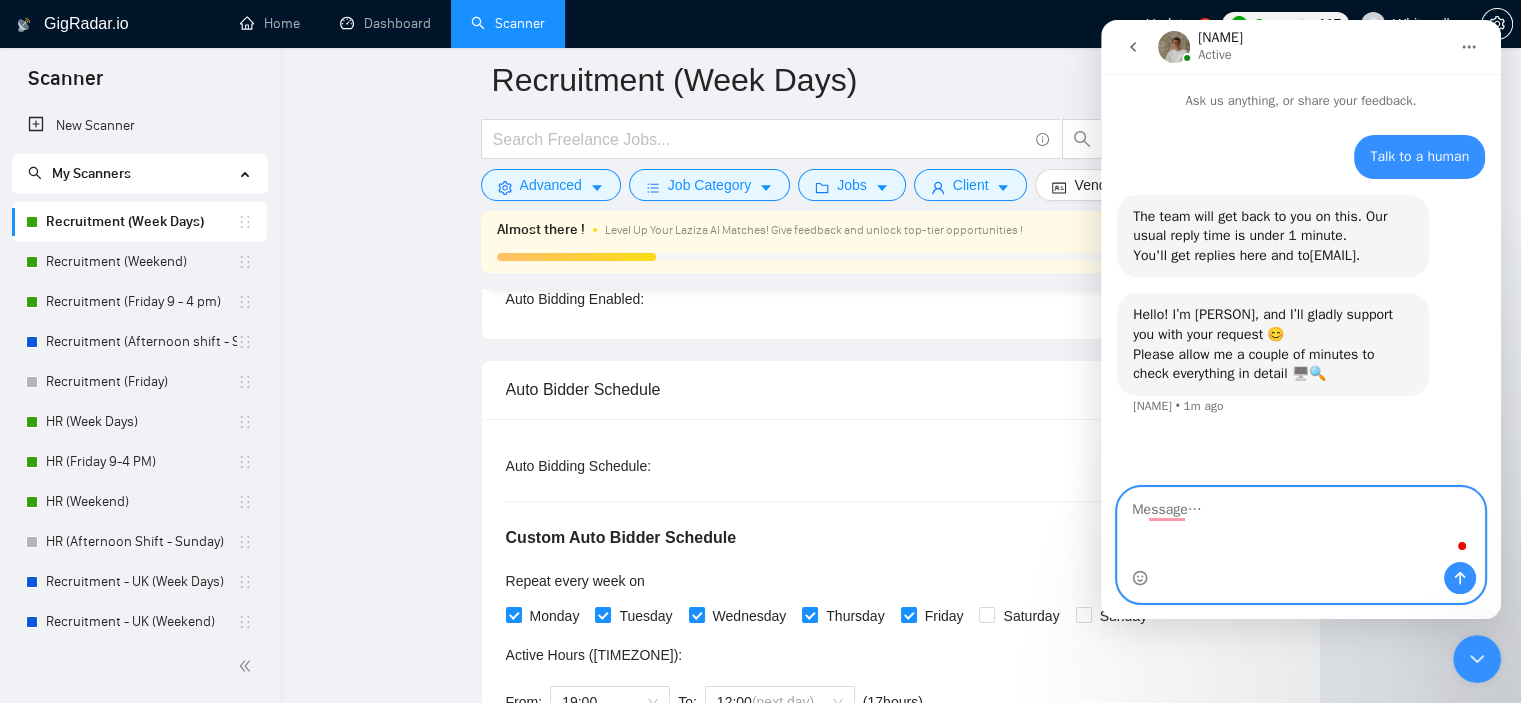 scroll, scrollTop: 47, scrollLeft: 0, axis: vertical 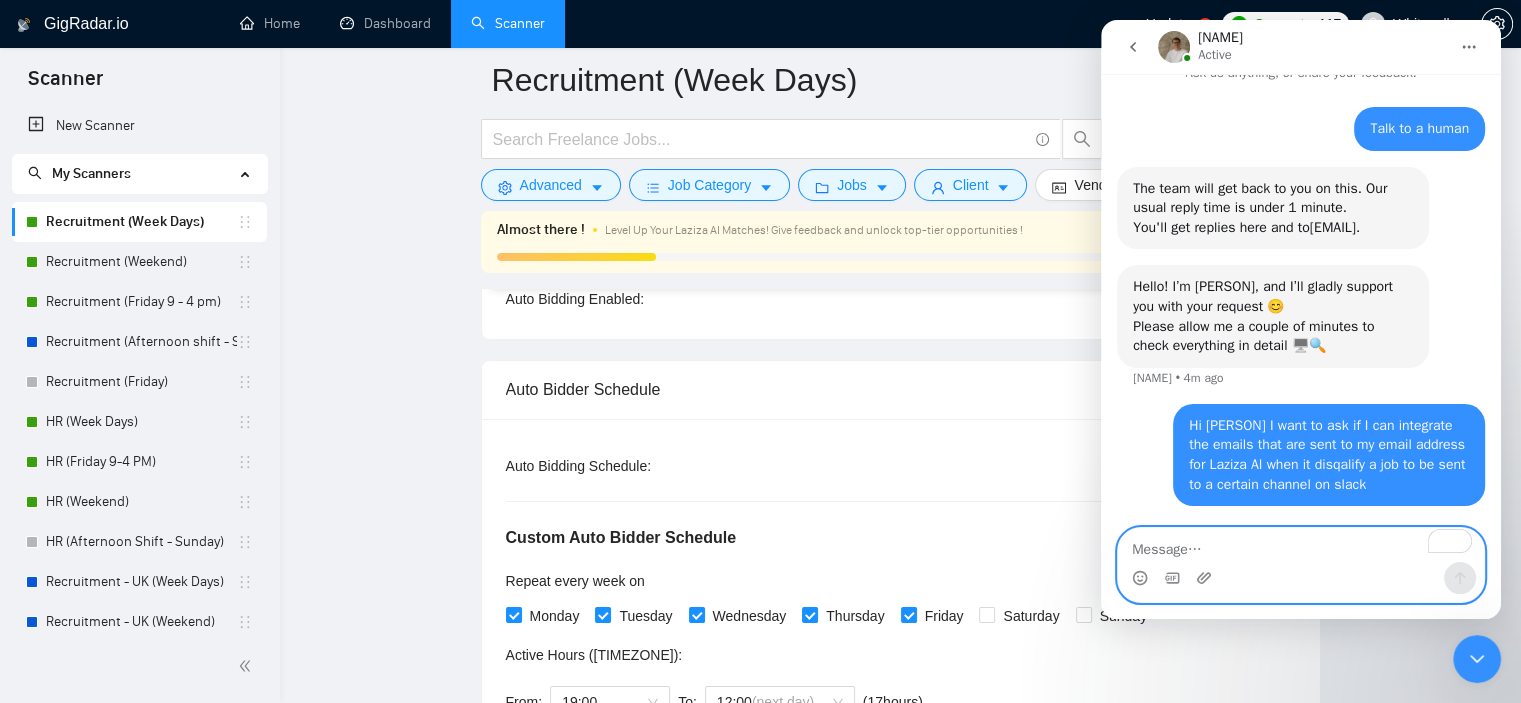 click at bounding box center [1301, 545] 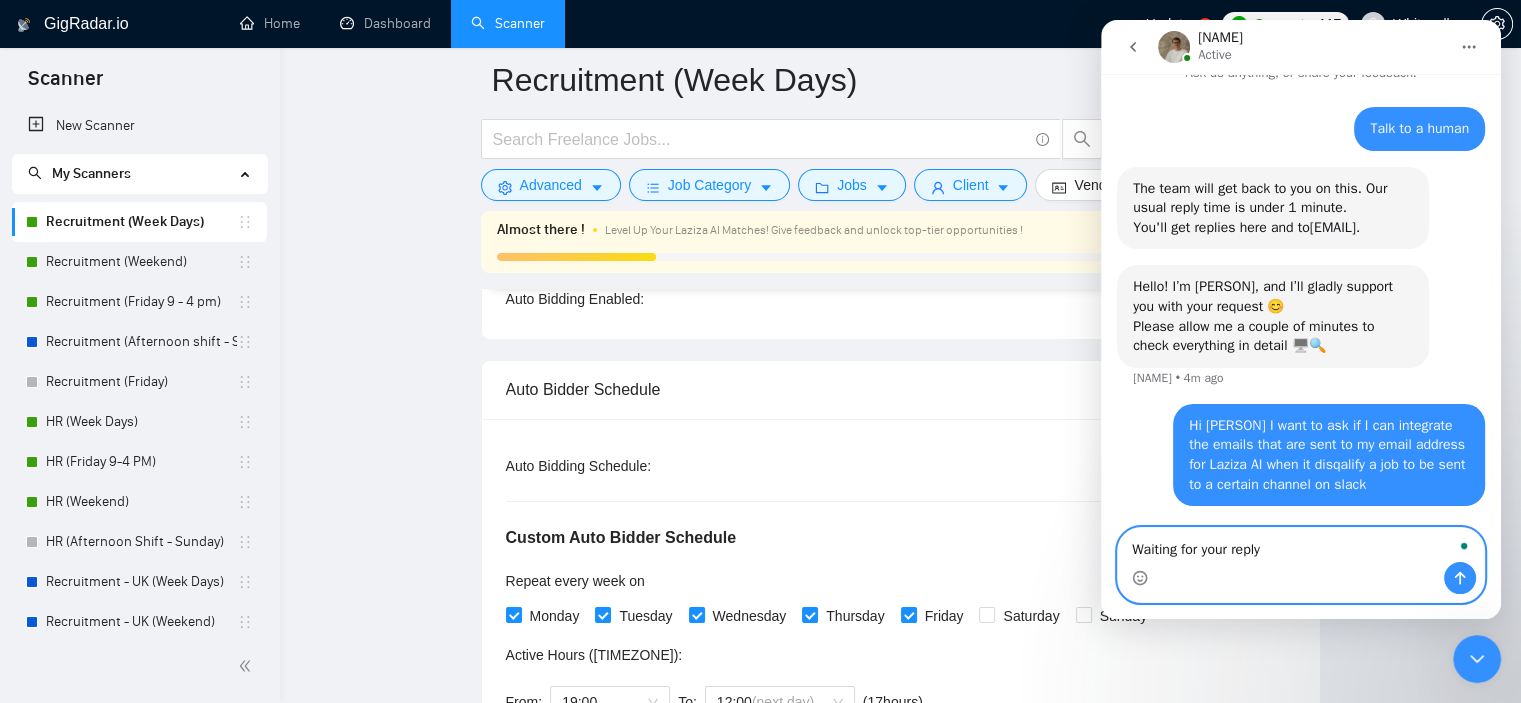 type on "Waiting for your reply" 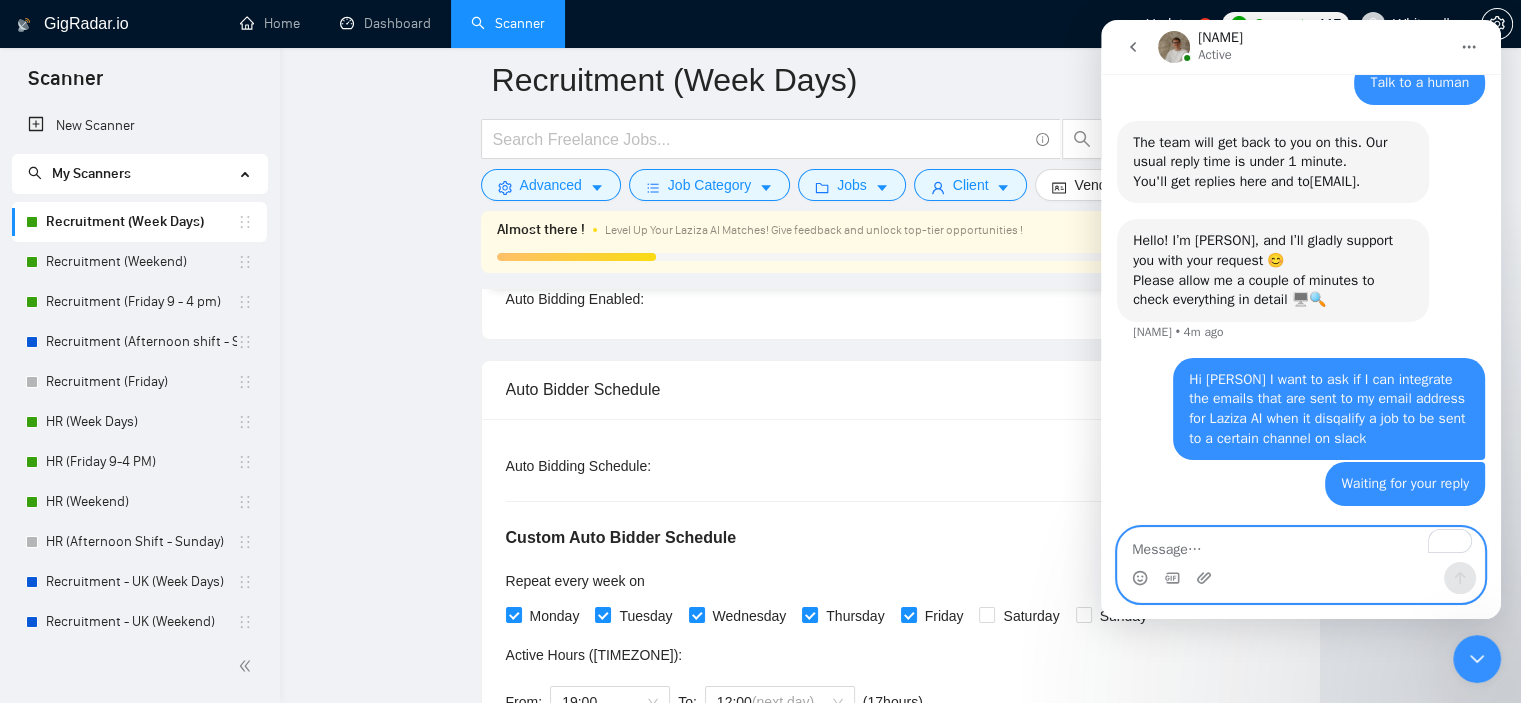 scroll, scrollTop: 112, scrollLeft: 0, axis: vertical 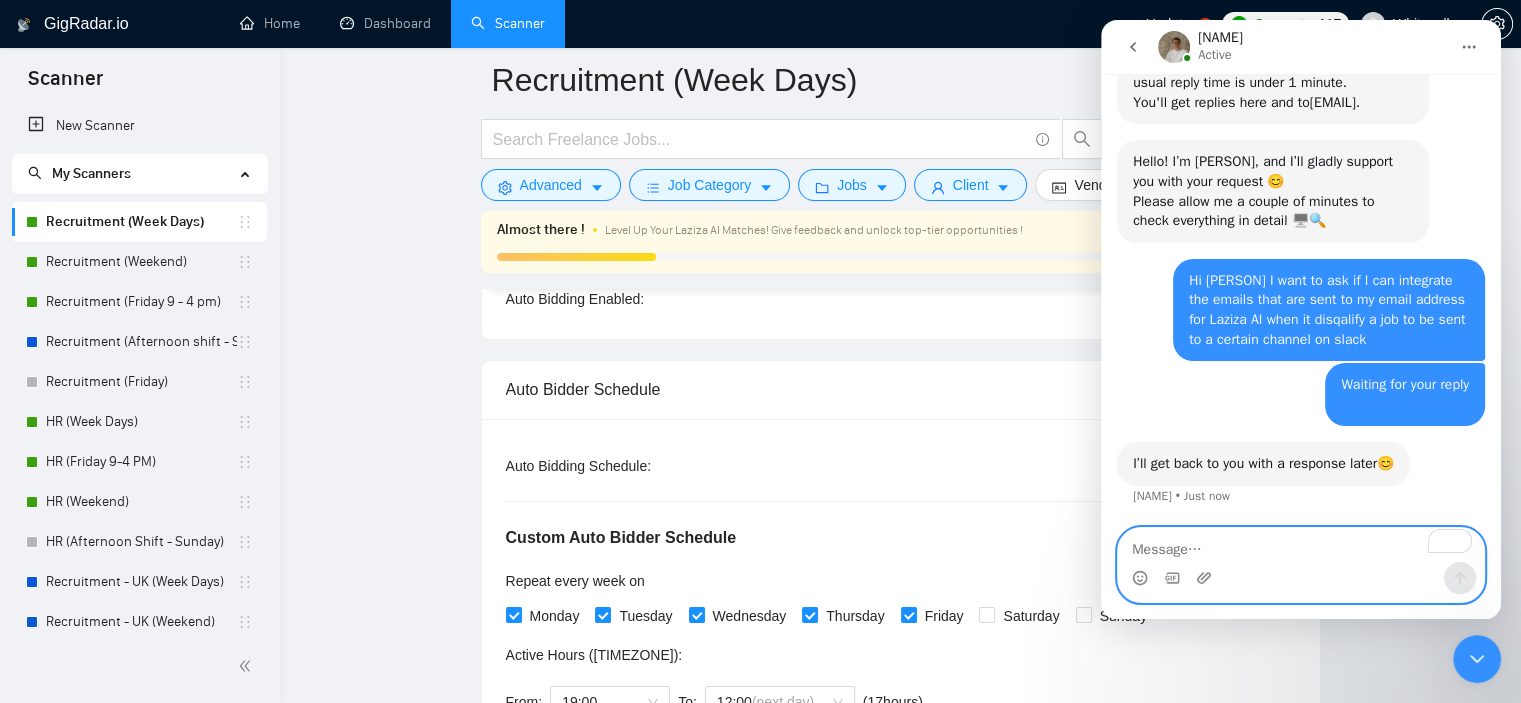 click at bounding box center [1301, 545] 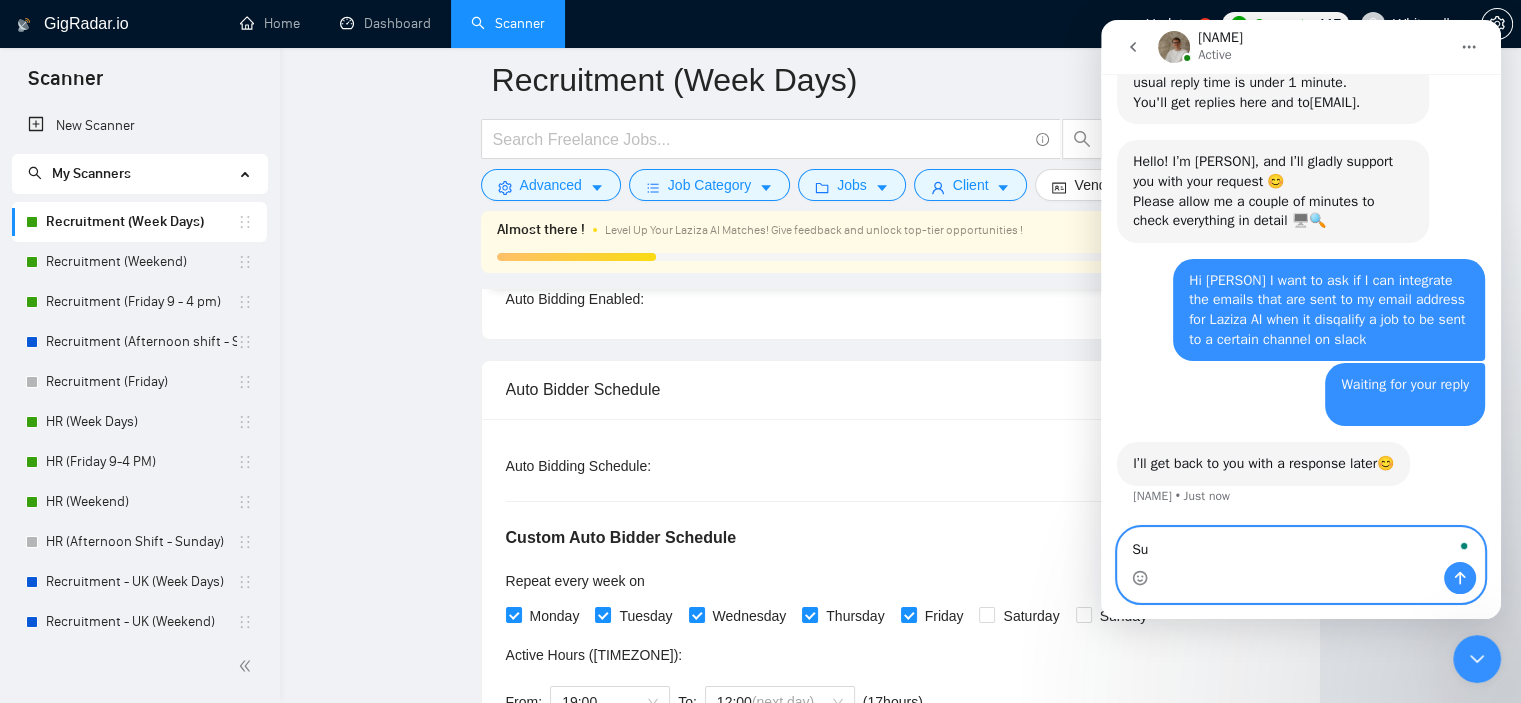 type on "S" 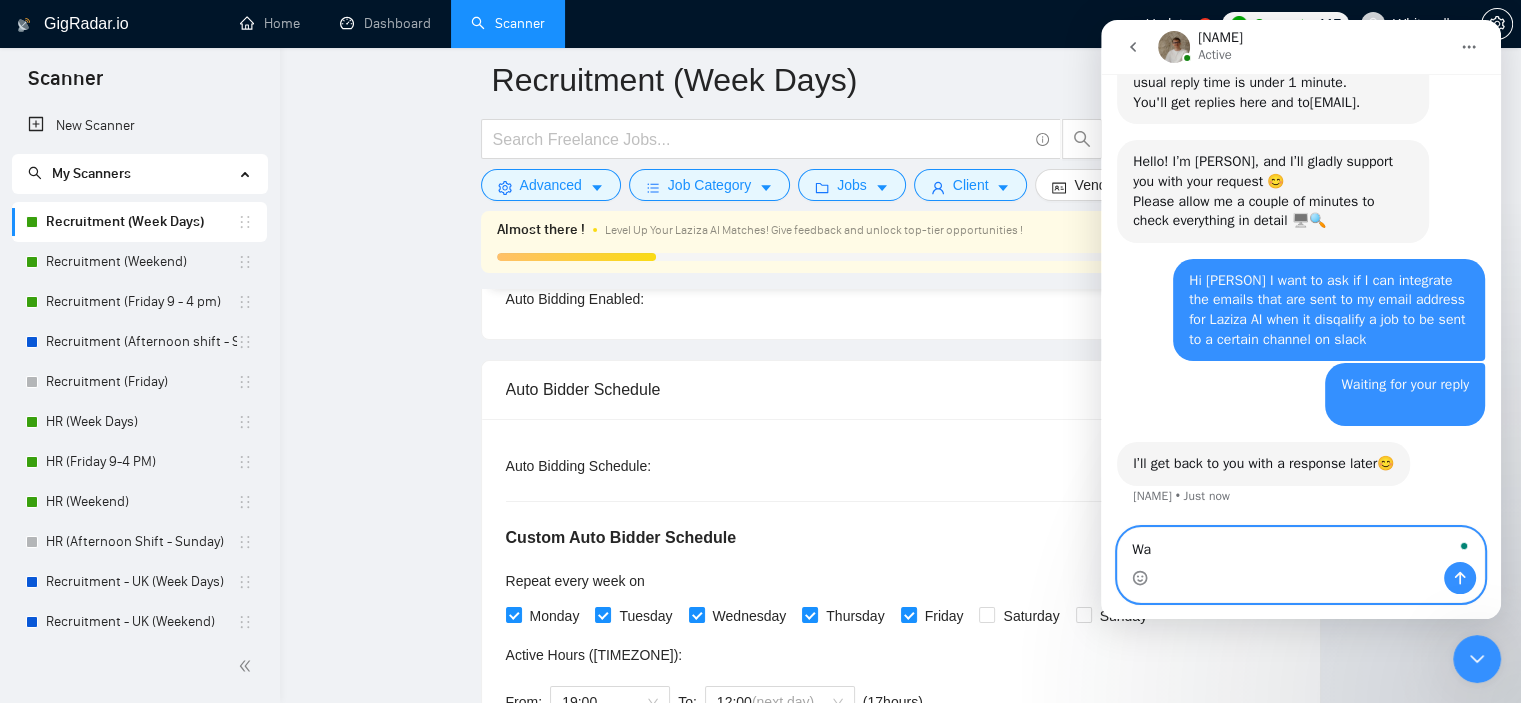 type on "W" 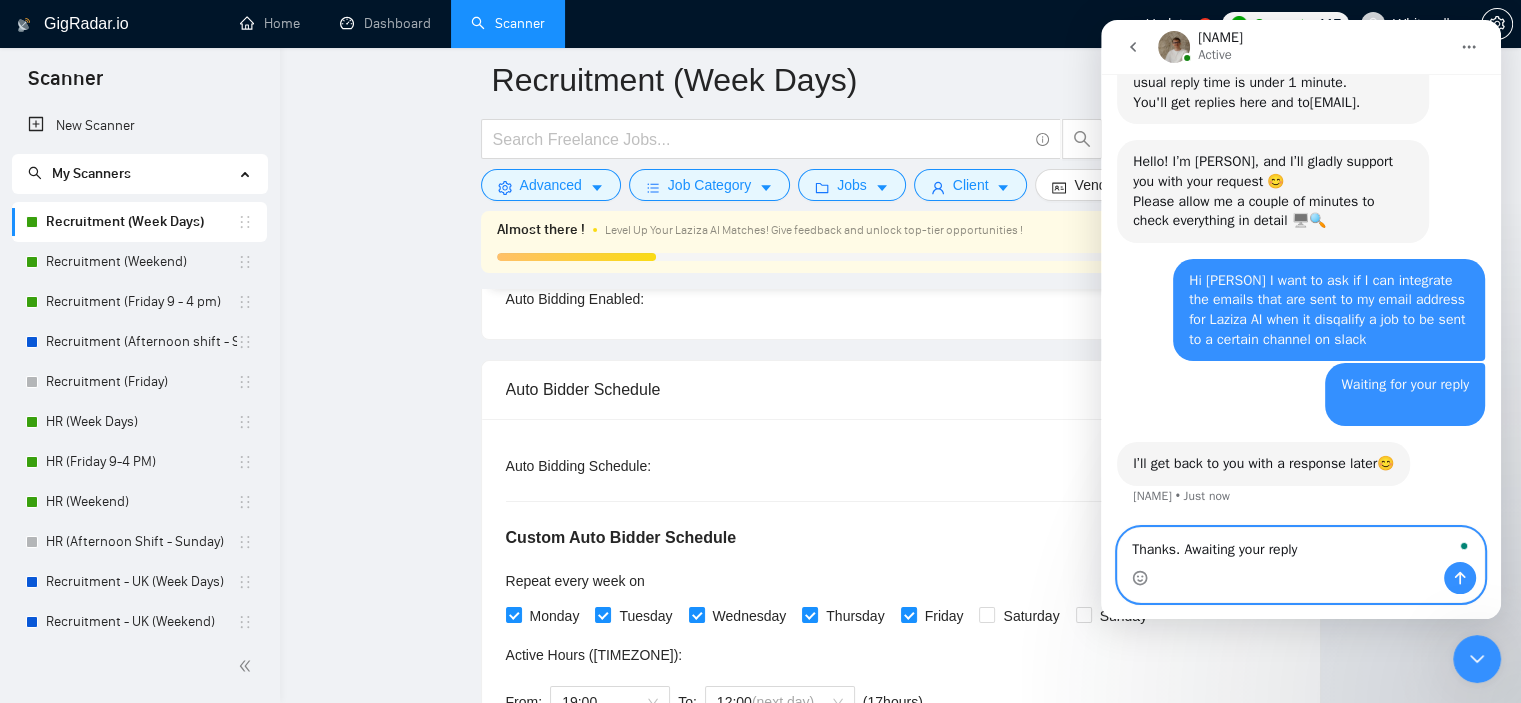 type on "Thanks. Awaiting your reply" 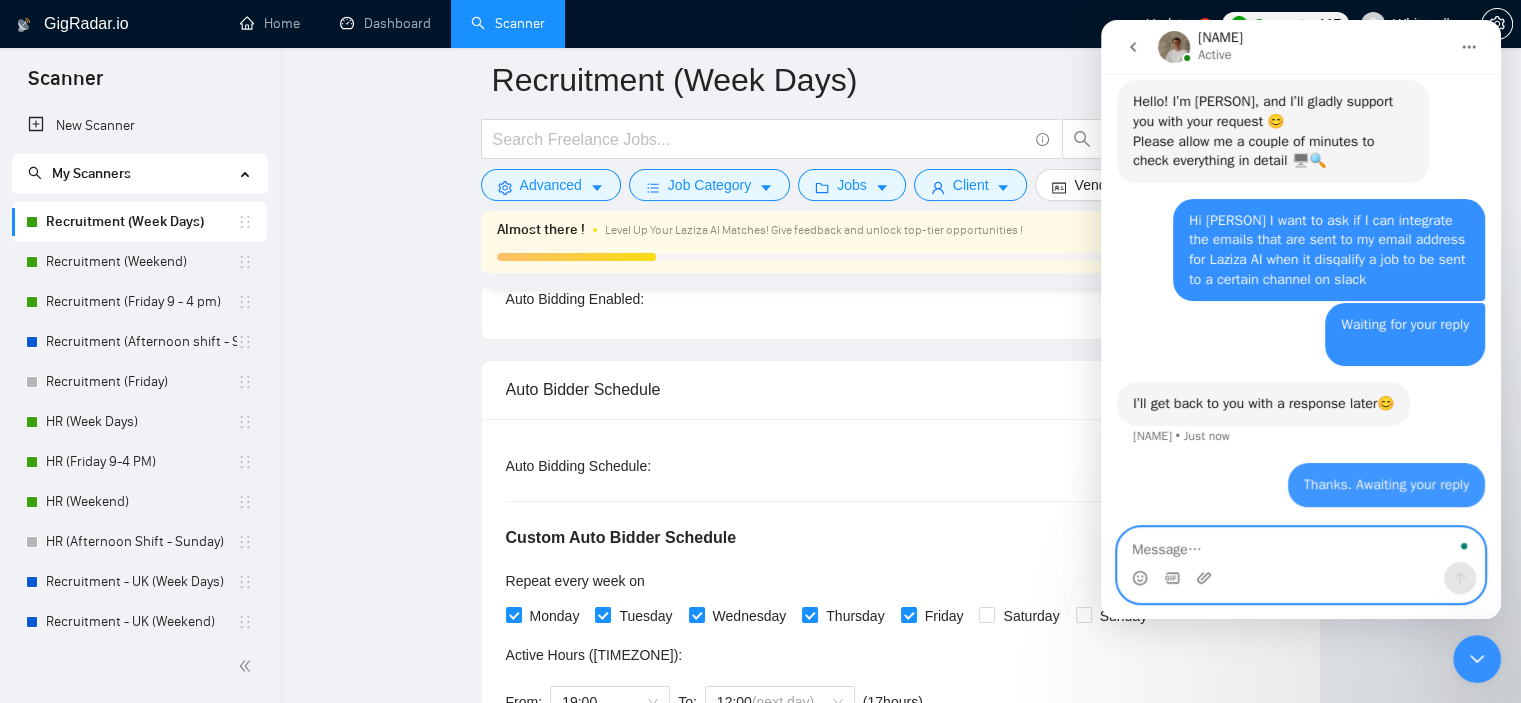 scroll, scrollTop: 232, scrollLeft: 0, axis: vertical 